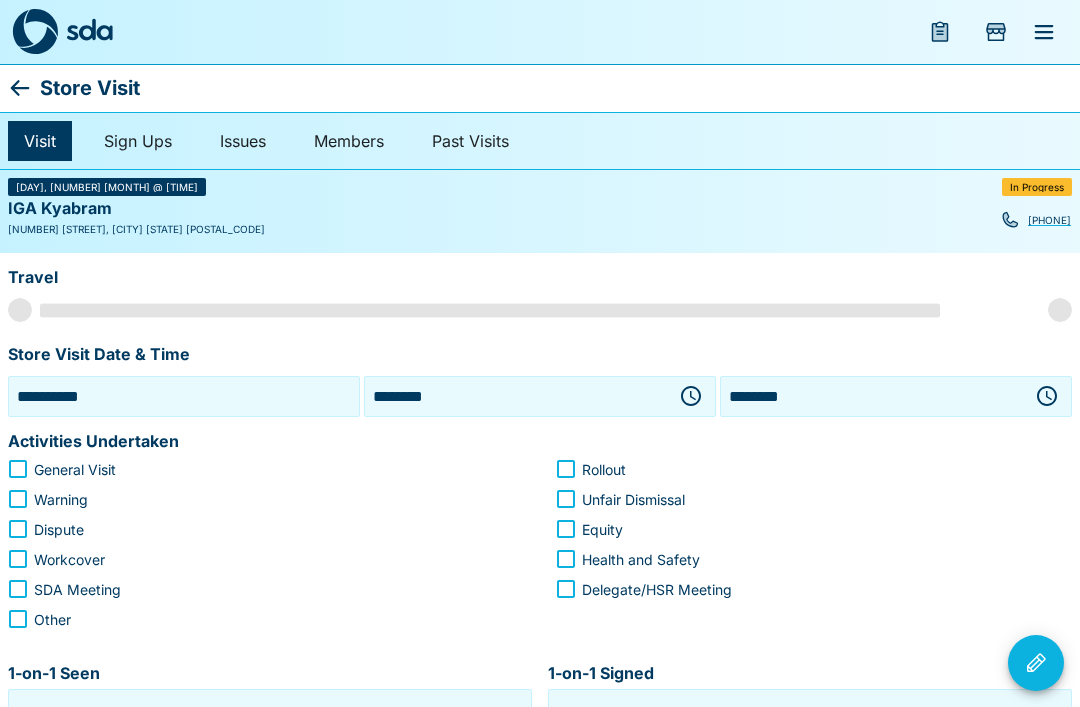 scroll, scrollTop: 0, scrollLeft: 0, axis: both 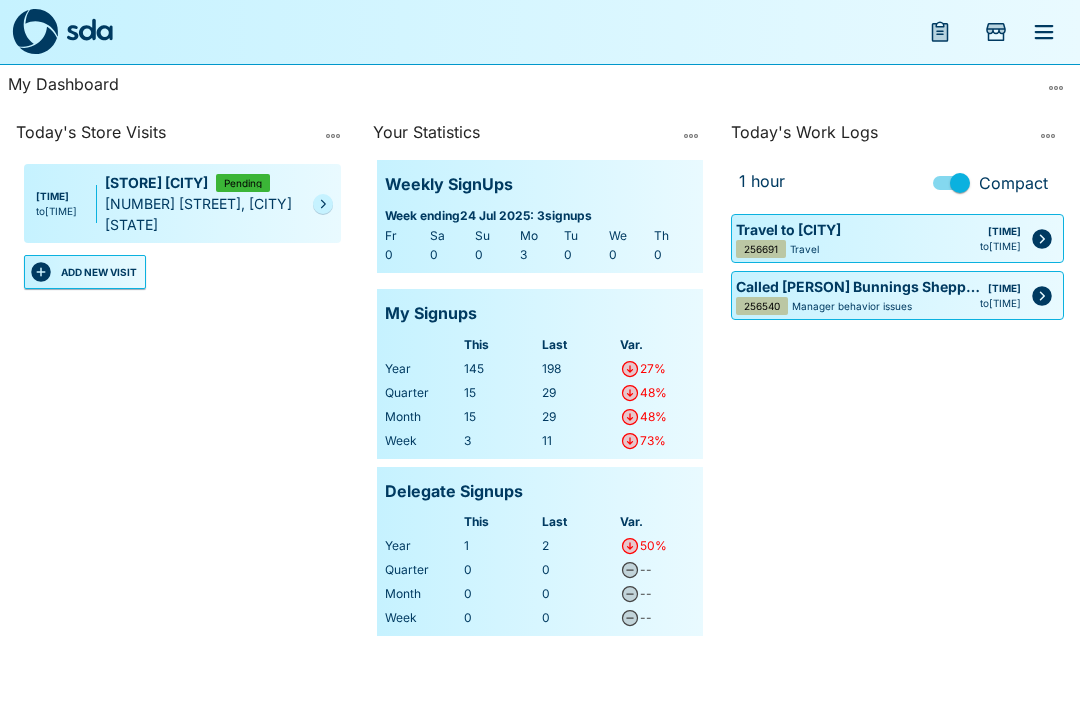 click at bounding box center [323, 204] 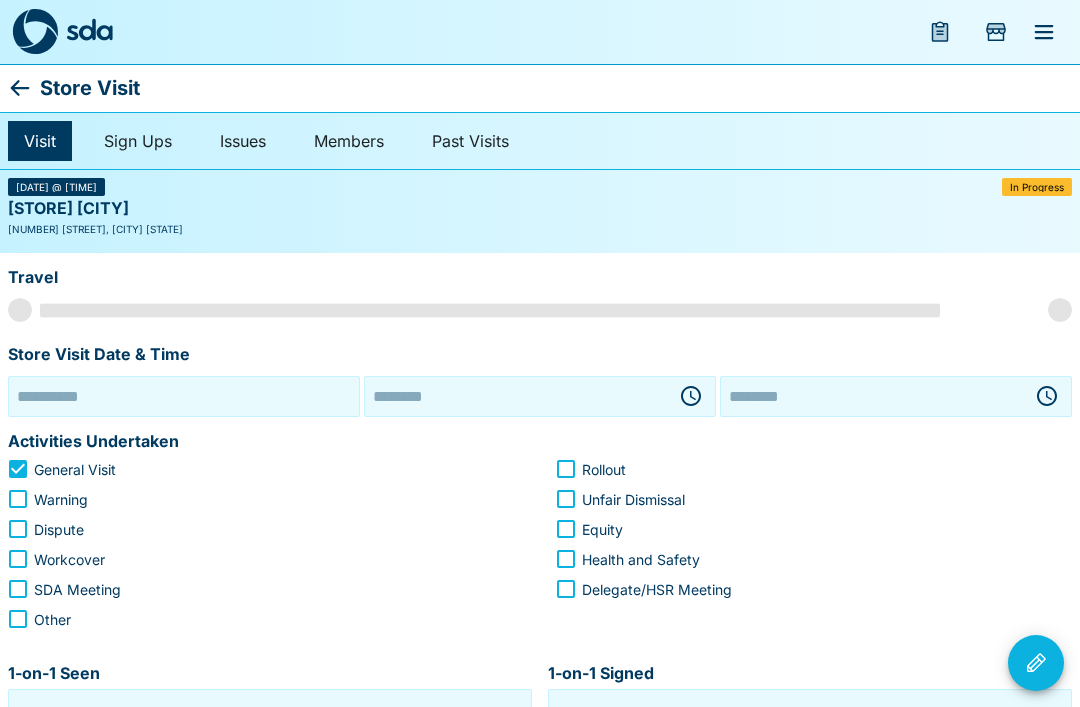 type on "**********" 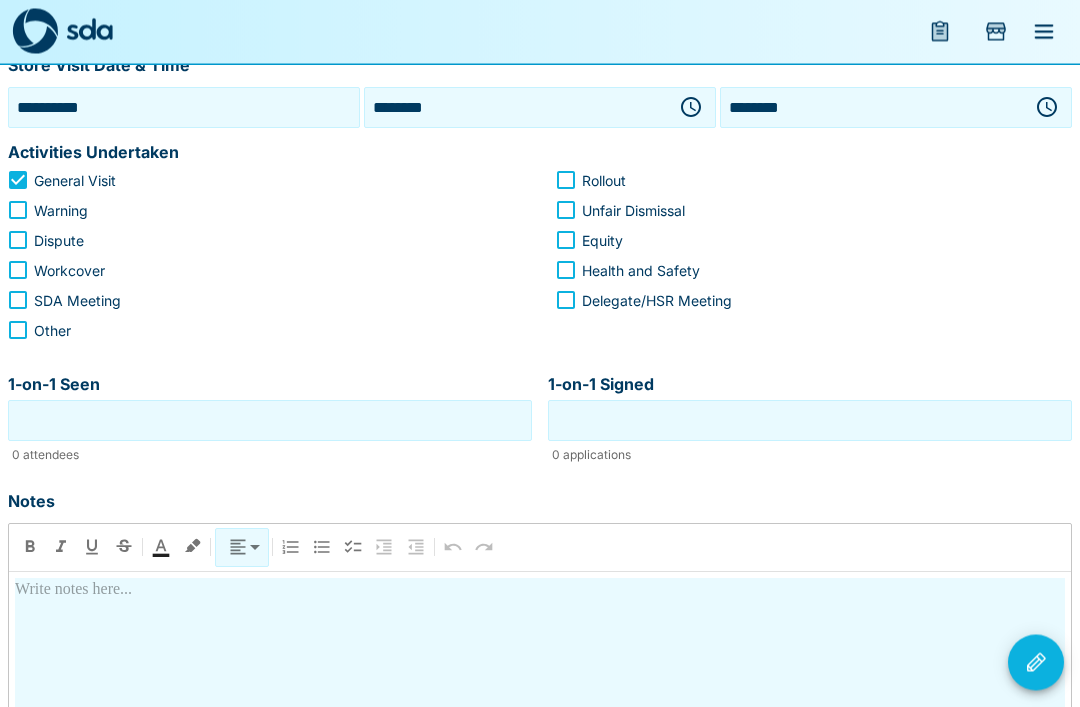 click on "1-on-1 Seen" at bounding box center (270, 421) 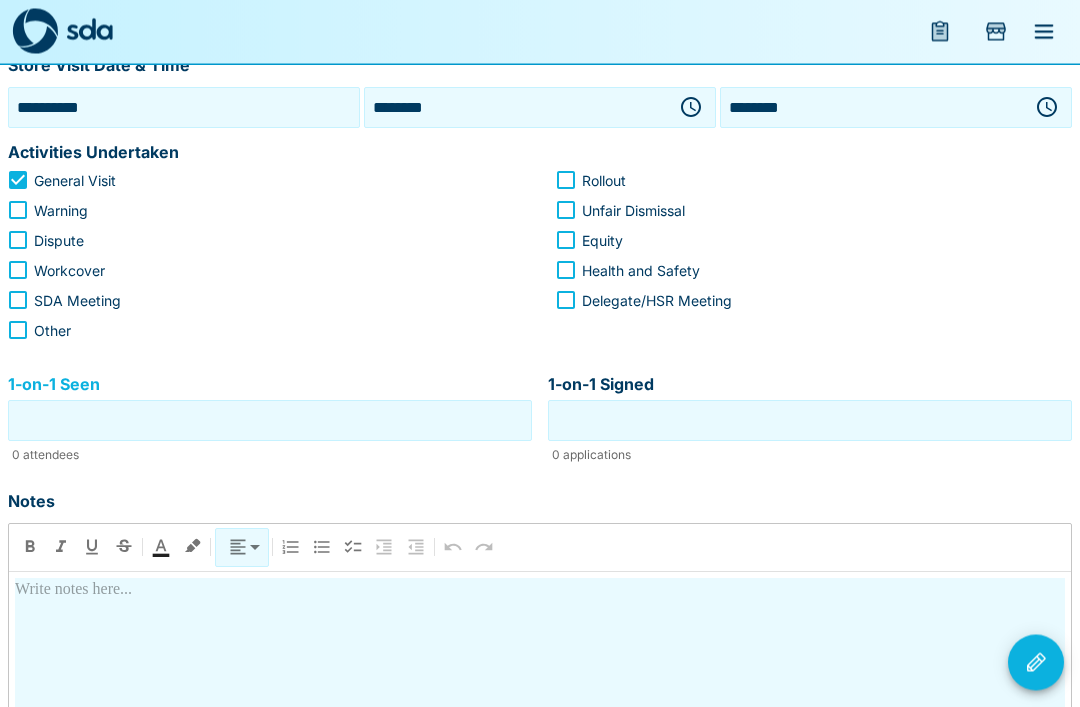 scroll, scrollTop: 289, scrollLeft: 0, axis: vertical 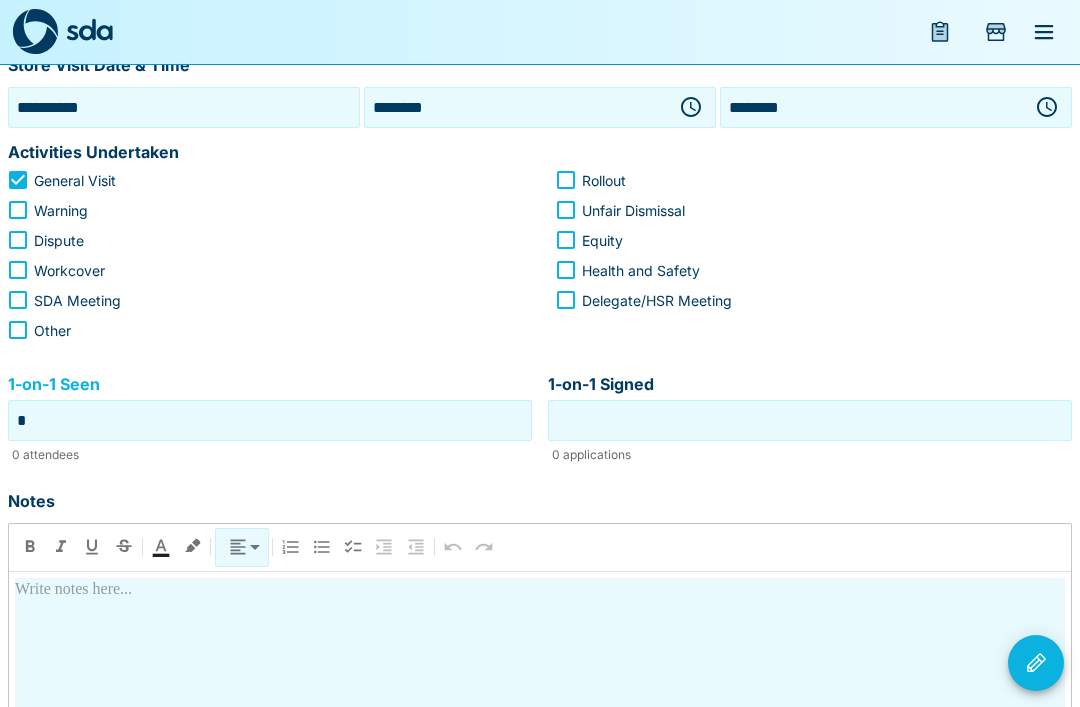 type on "*" 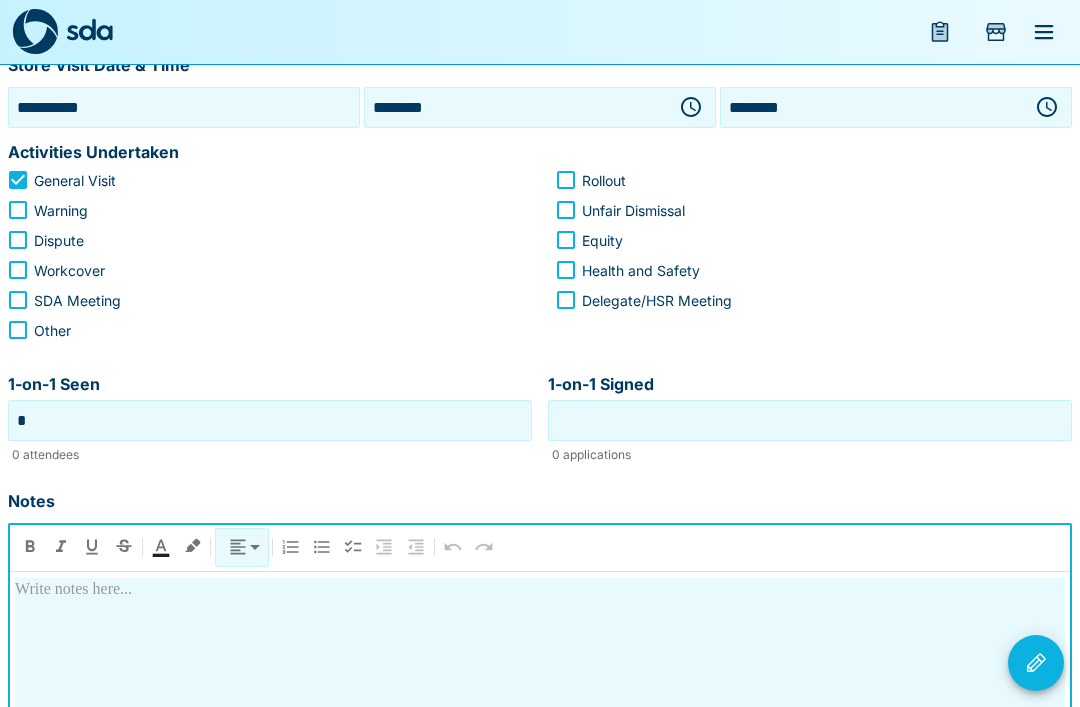 type 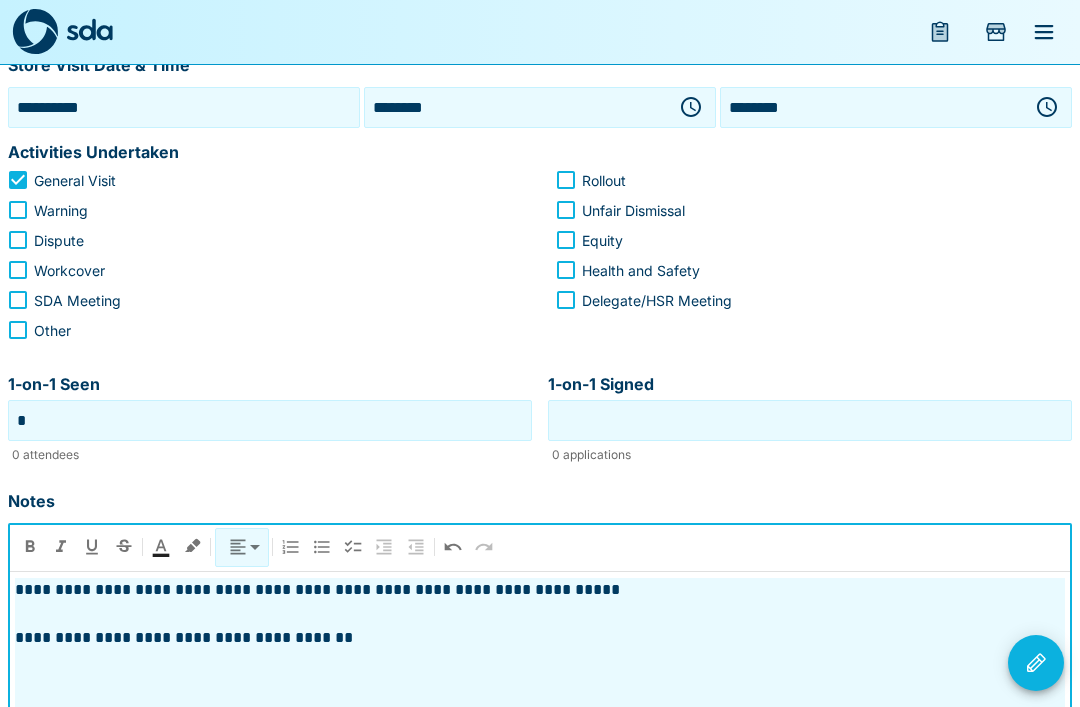 click on "**********" at bounding box center [540, 755] 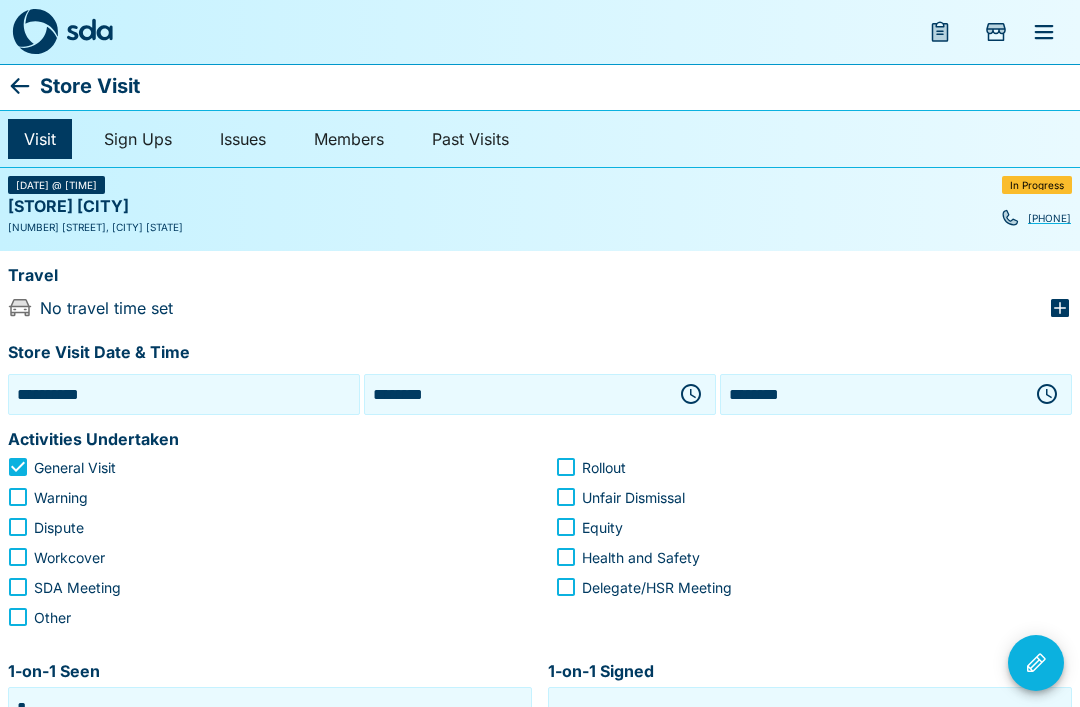 scroll, scrollTop: 0, scrollLeft: 0, axis: both 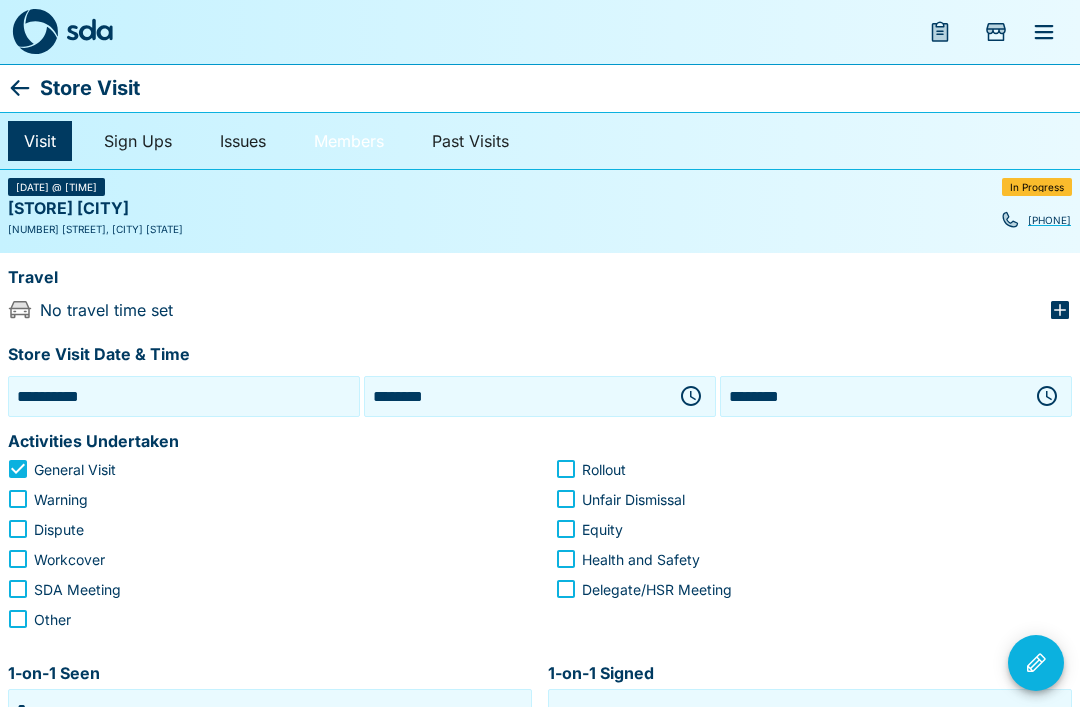 click on "Members" at bounding box center (349, 141) 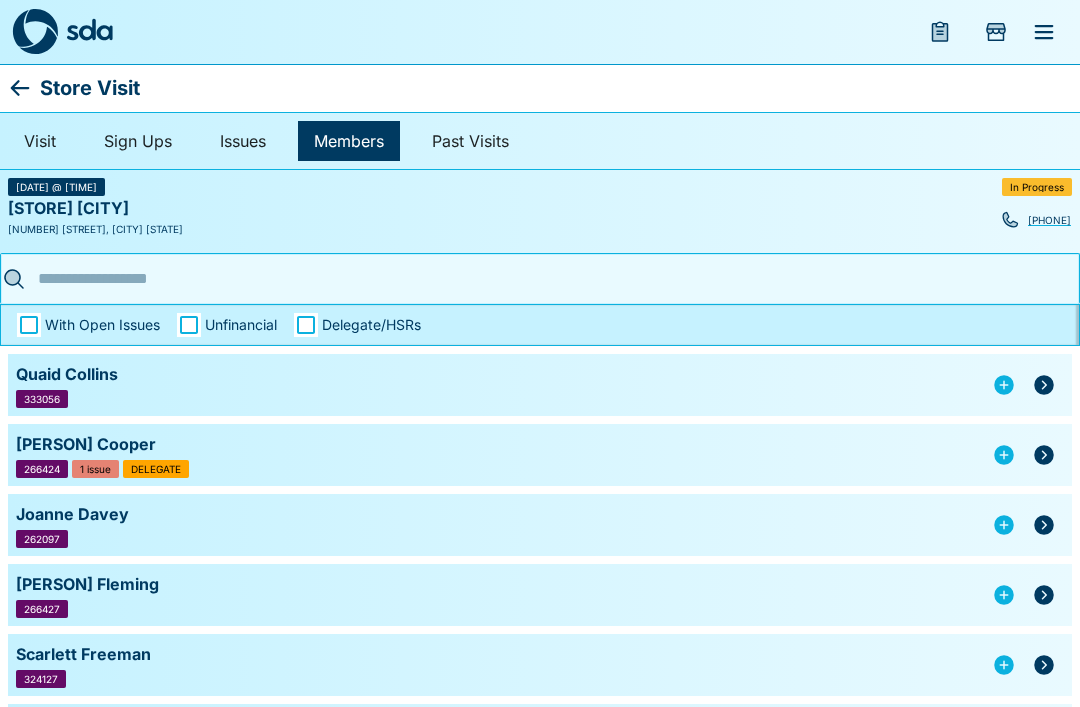click at bounding box center (534, 278) 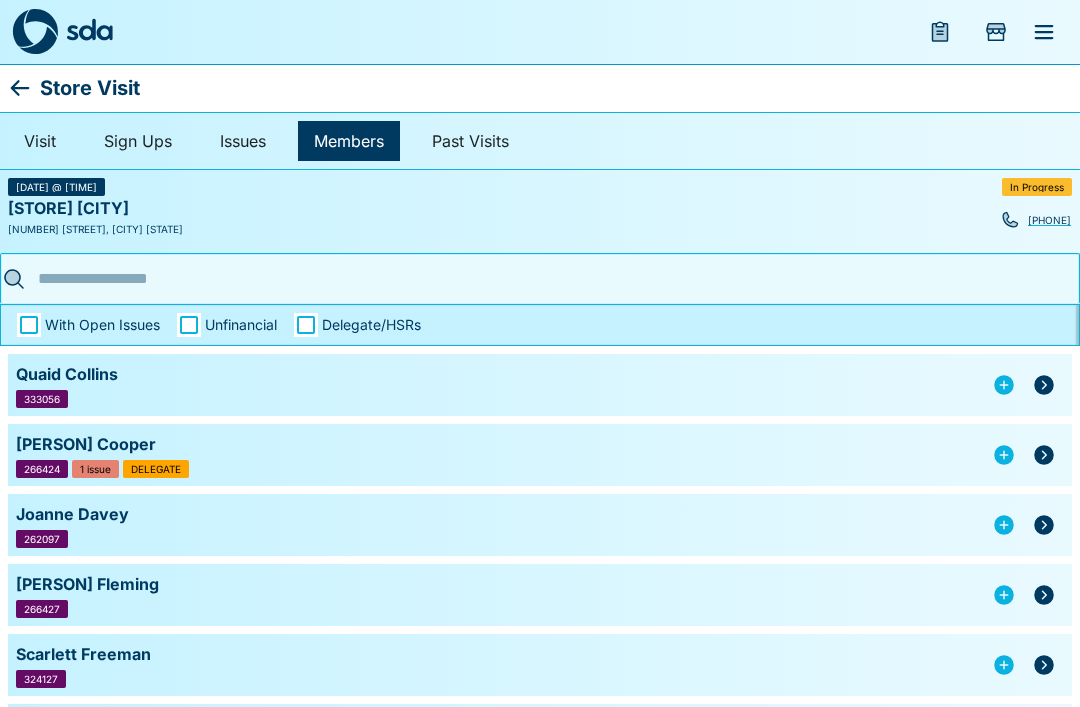 type on "*" 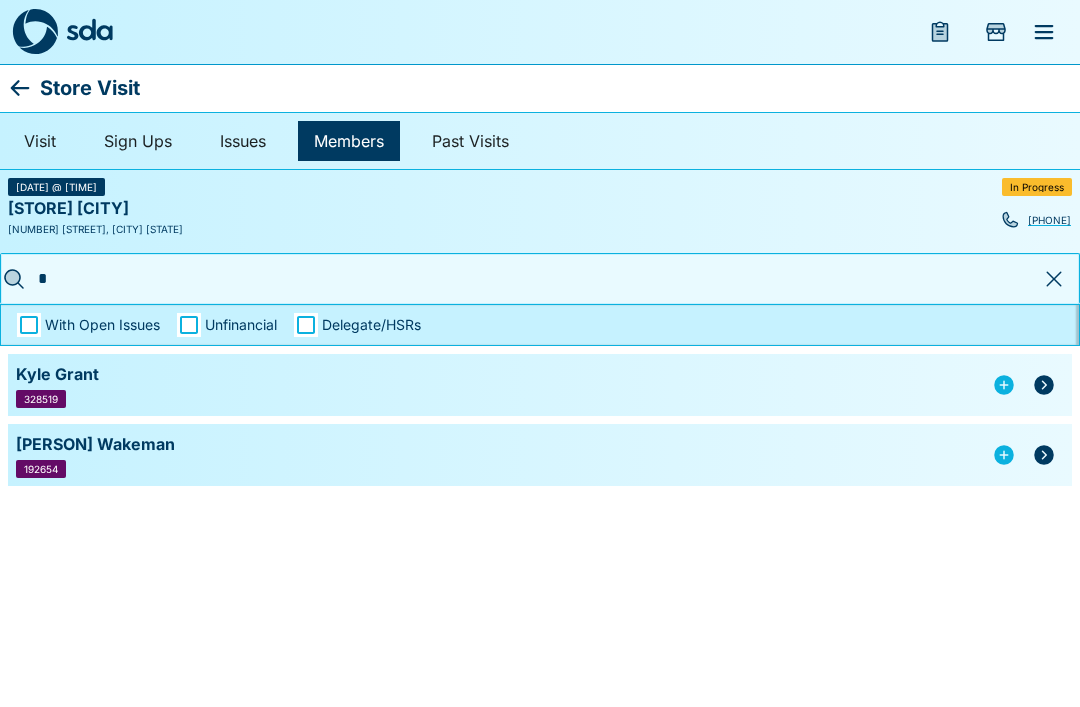 type 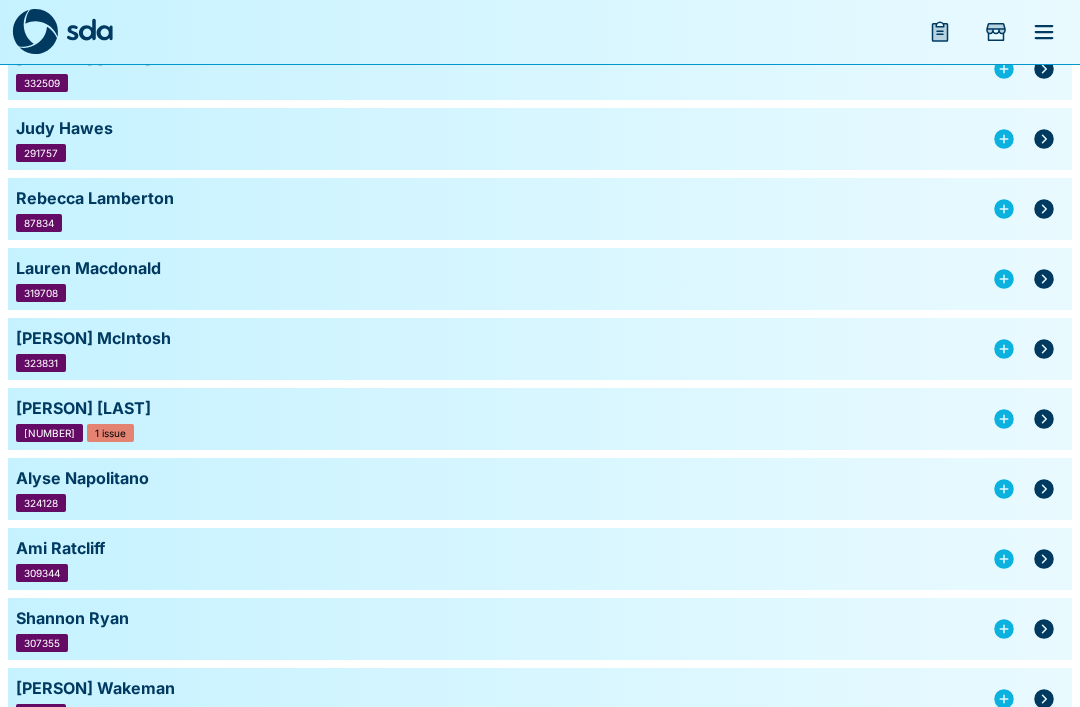 scroll, scrollTop: 780, scrollLeft: 0, axis: vertical 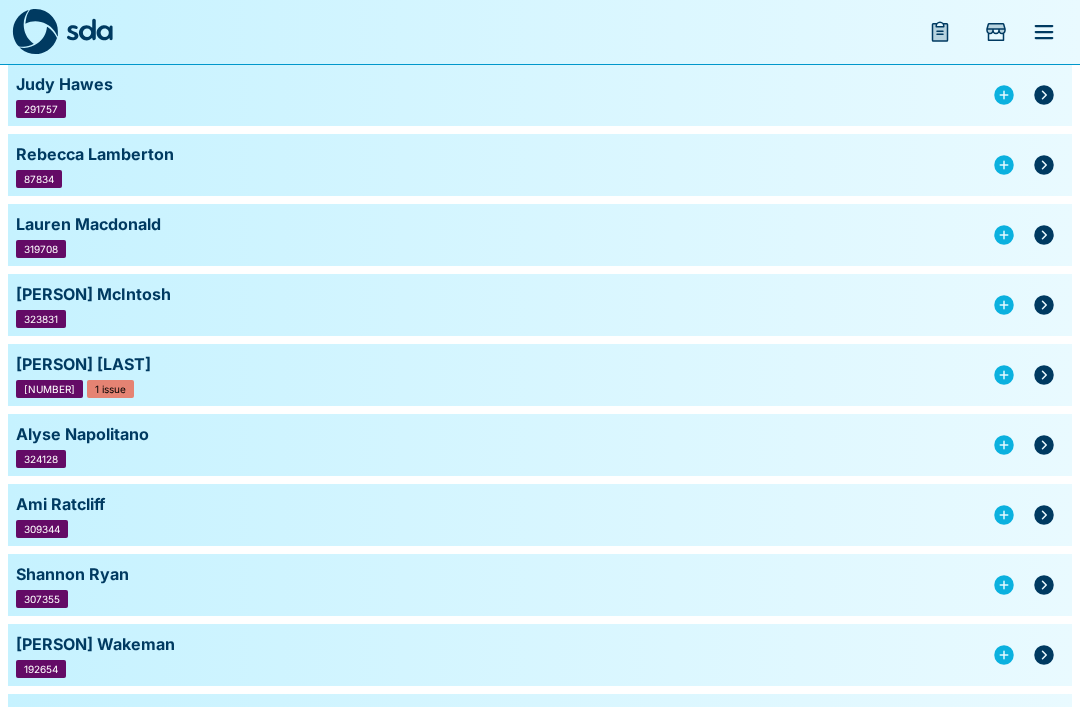 click 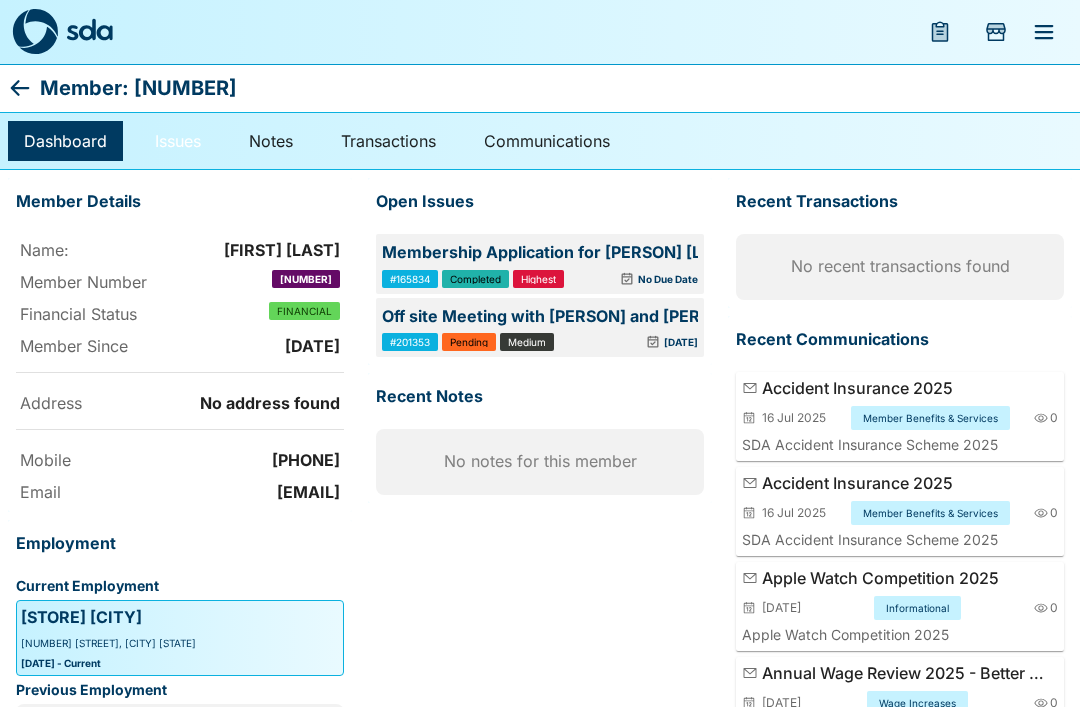 click on "Issues" at bounding box center (178, 141) 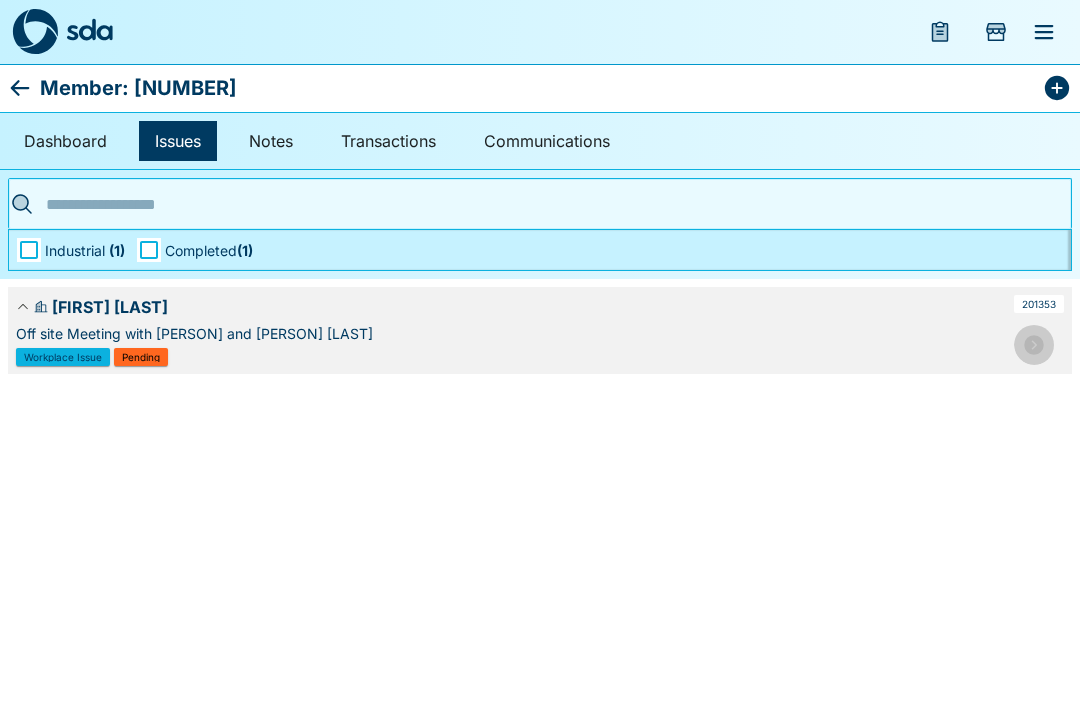 click 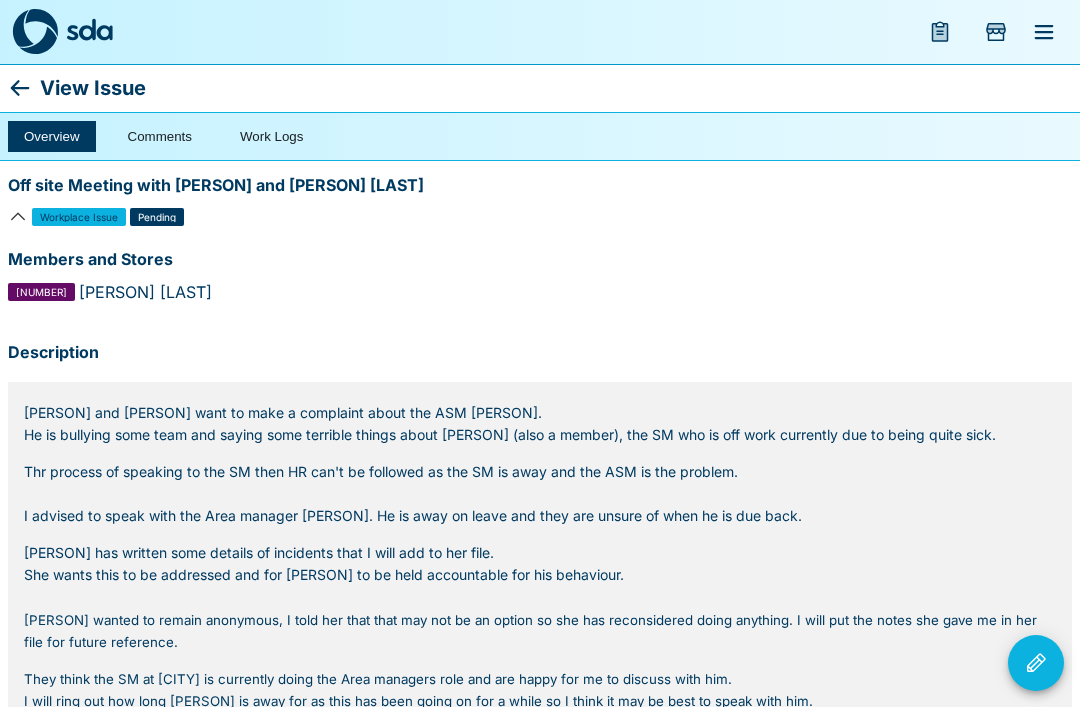 click 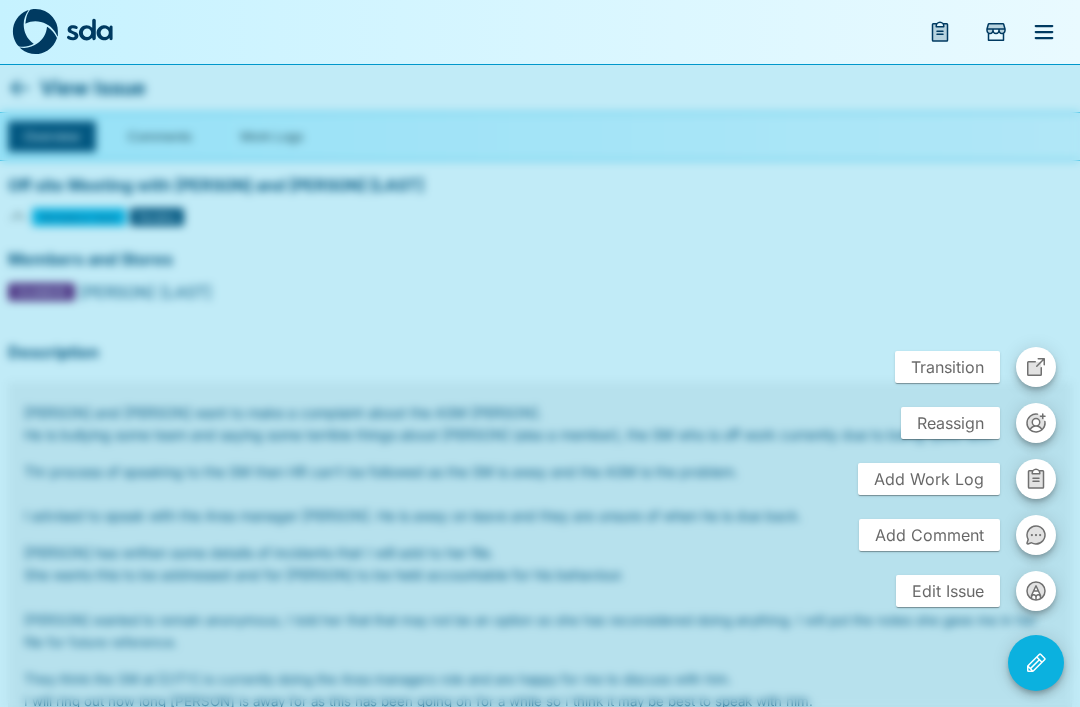 click 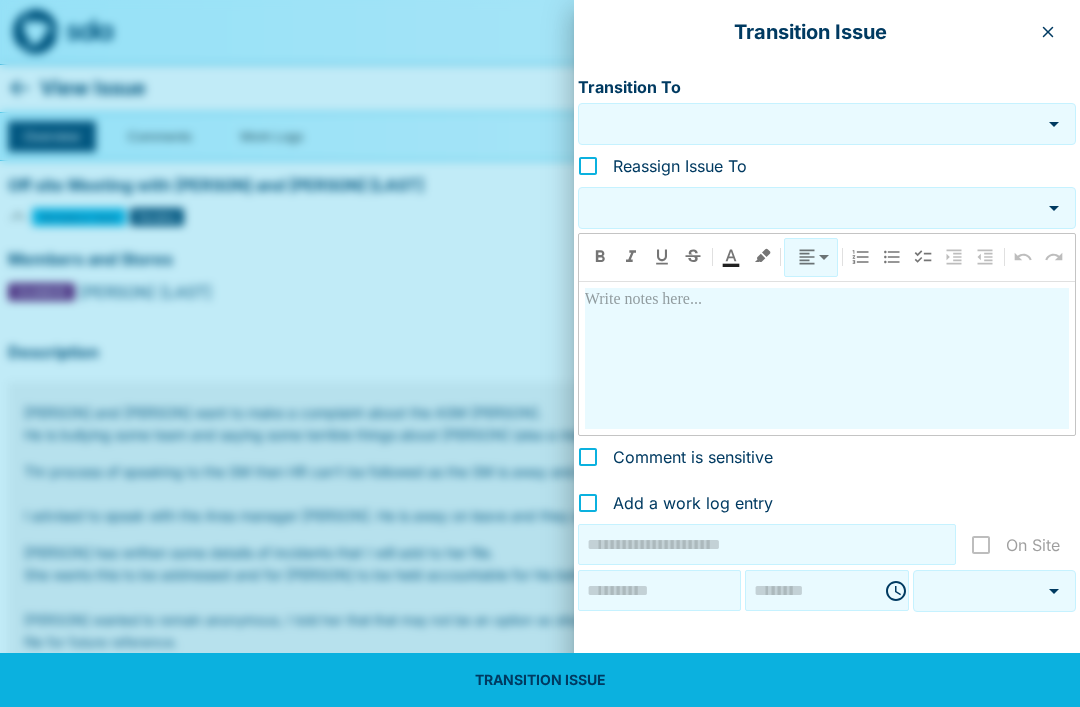 type on "**********" 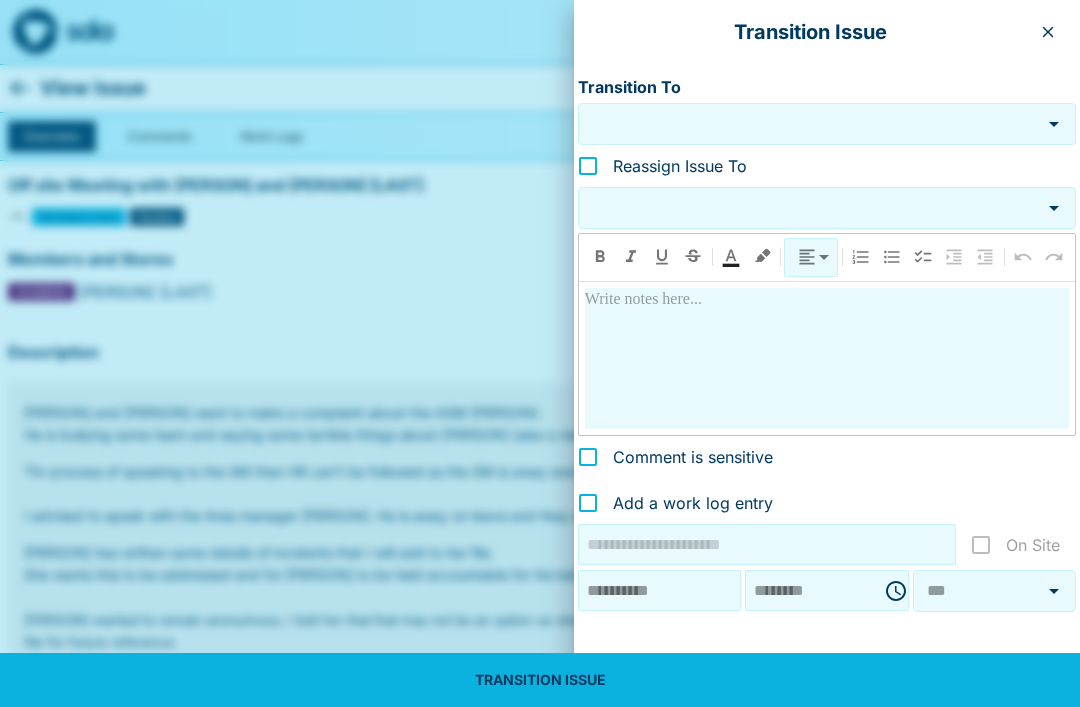 click 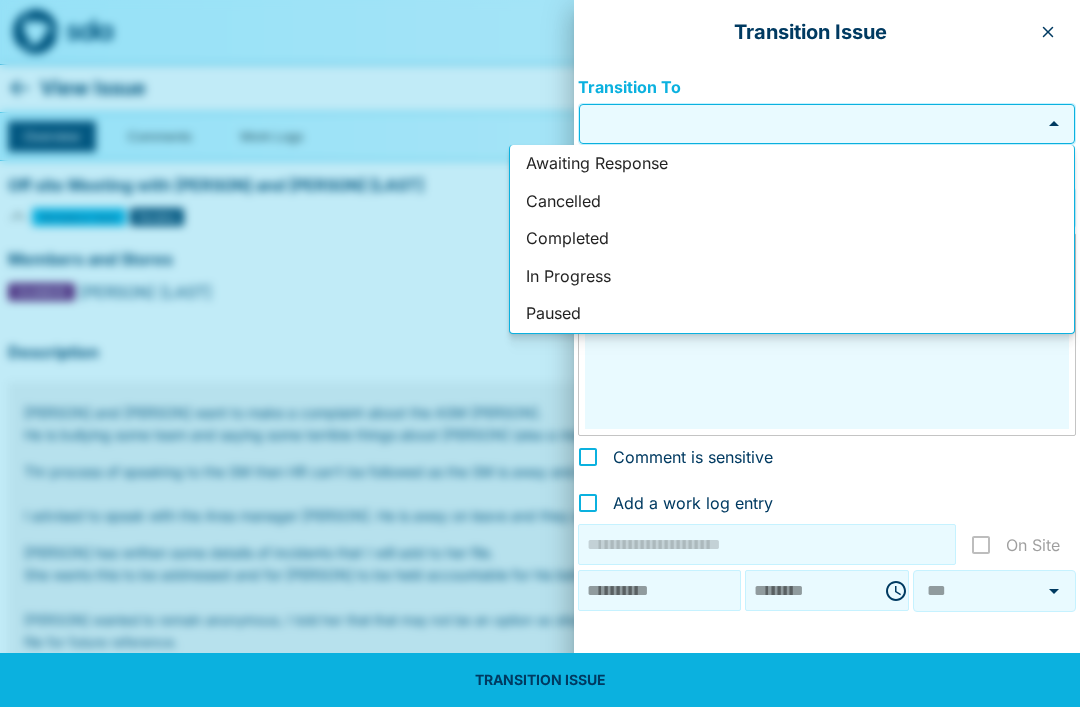 click on "Completed" at bounding box center [792, 239] 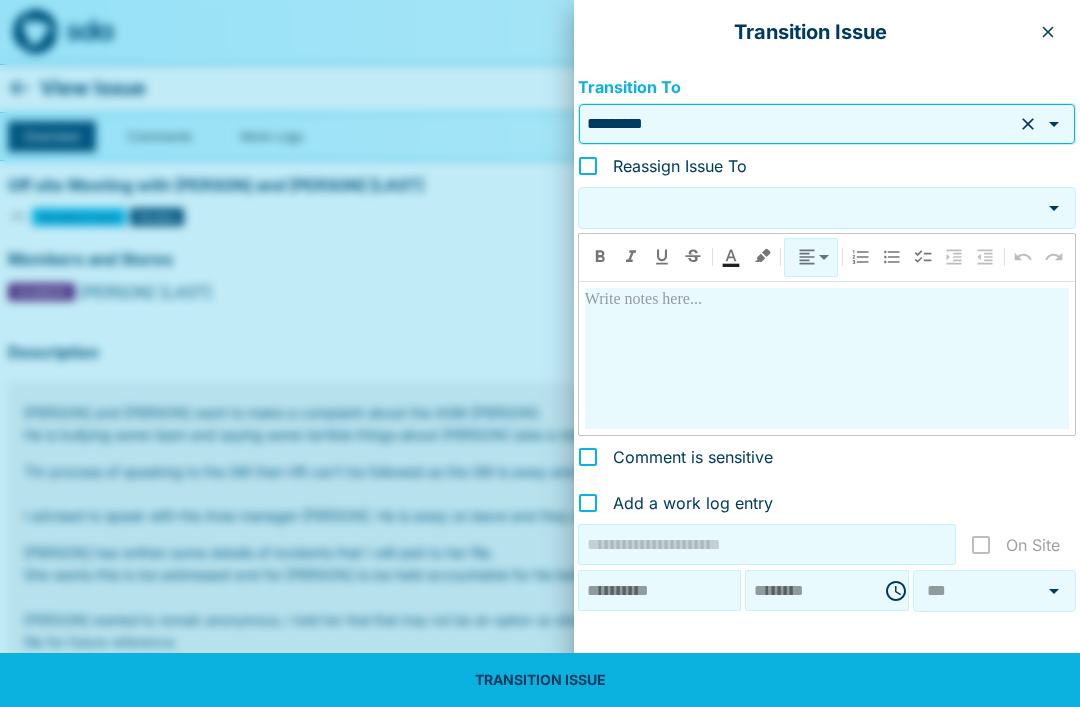 type on "*********" 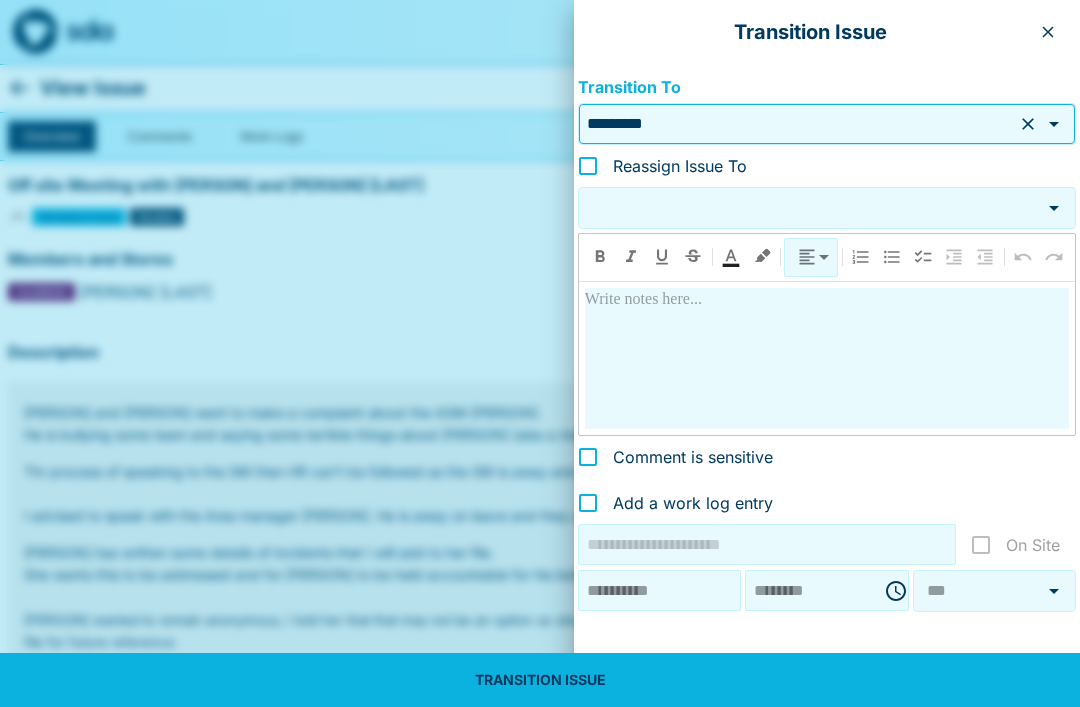click on "TRANSITION ISSUE" at bounding box center [540, 680] 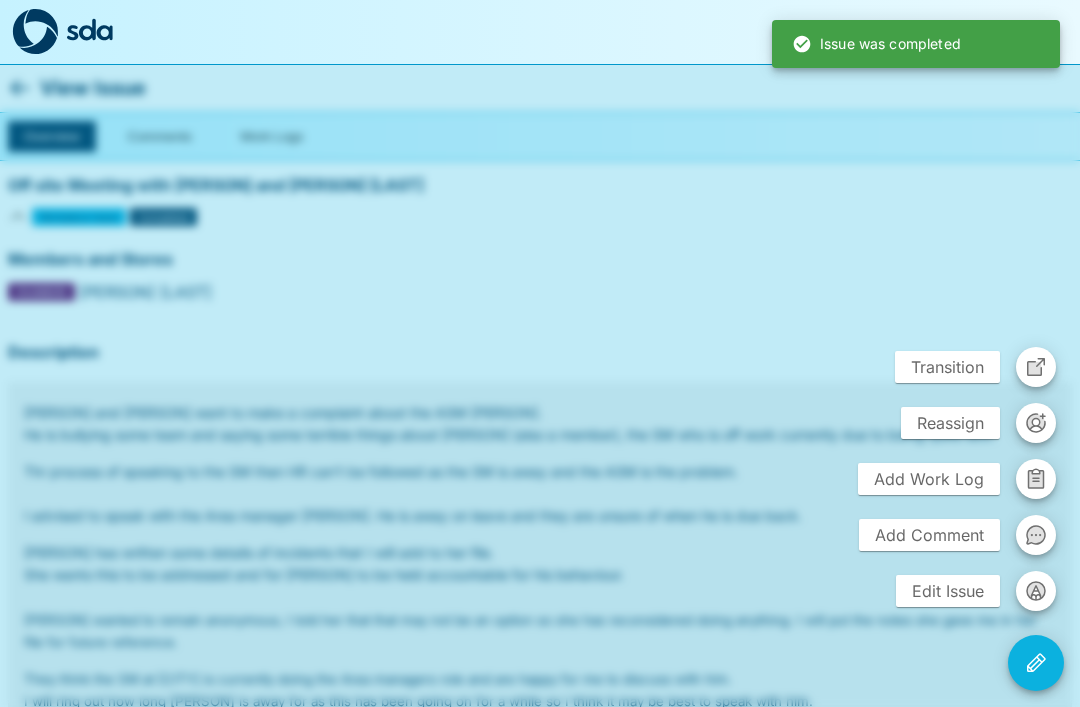 click at bounding box center (540, 353) 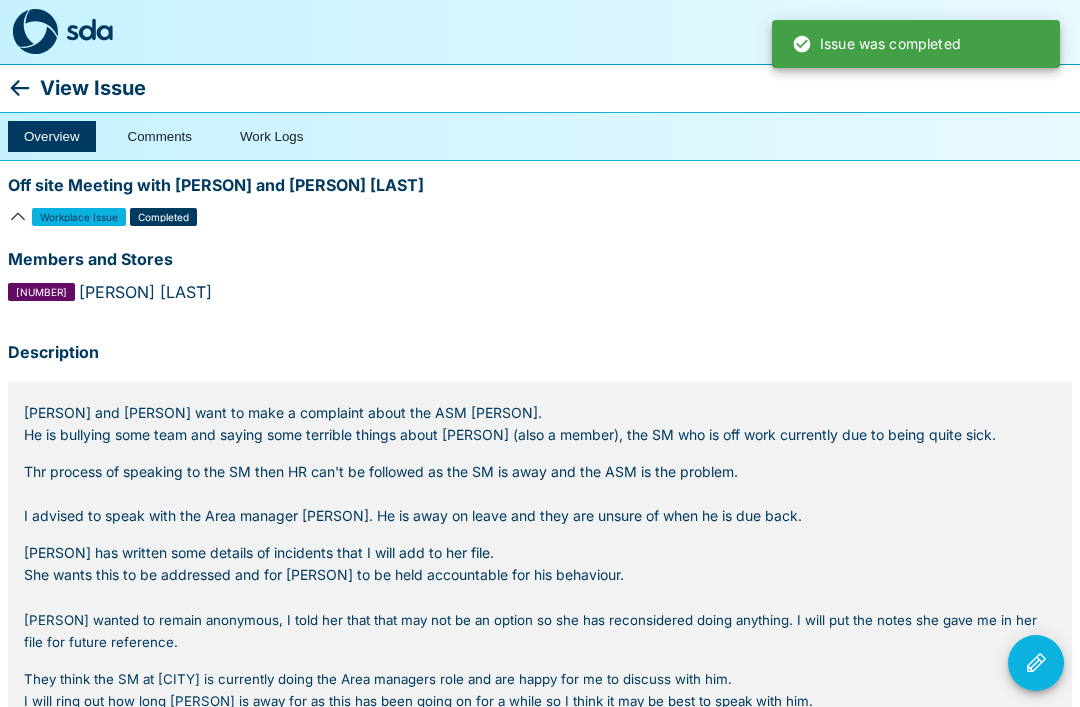 click 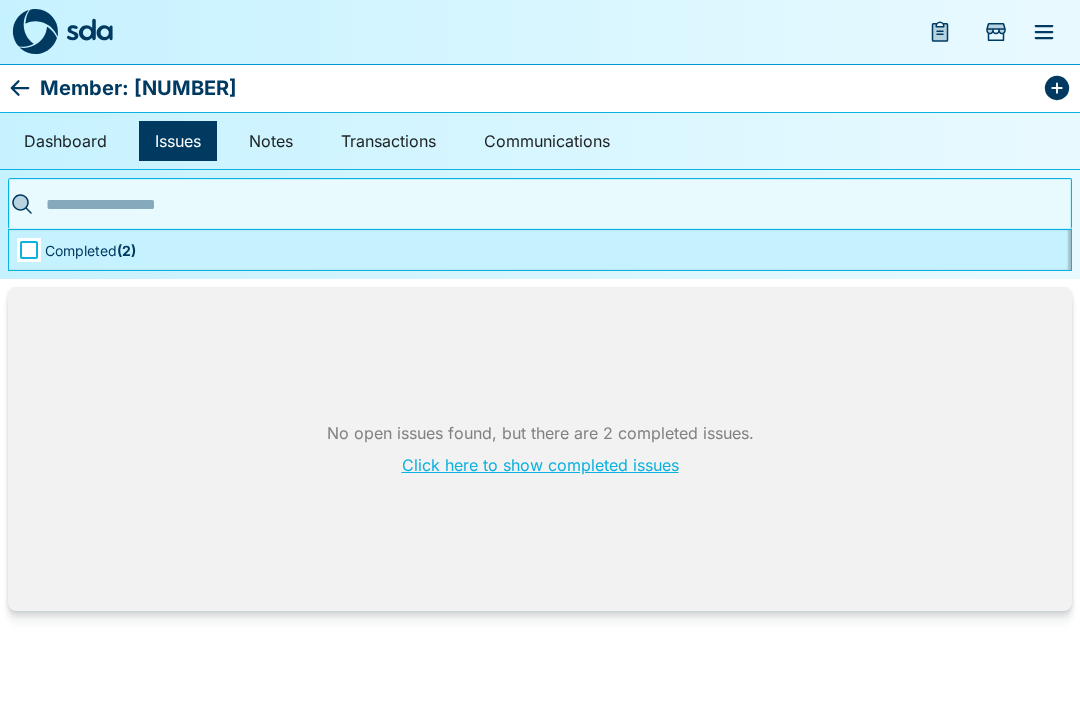 click 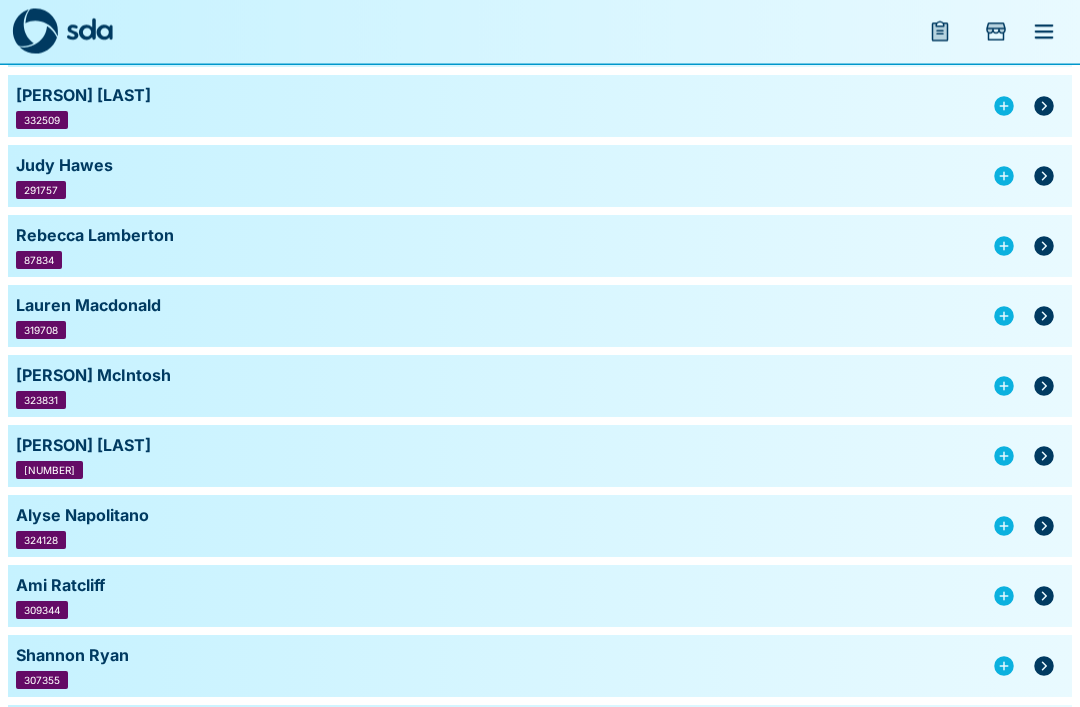 scroll, scrollTop: 780, scrollLeft: 0, axis: vertical 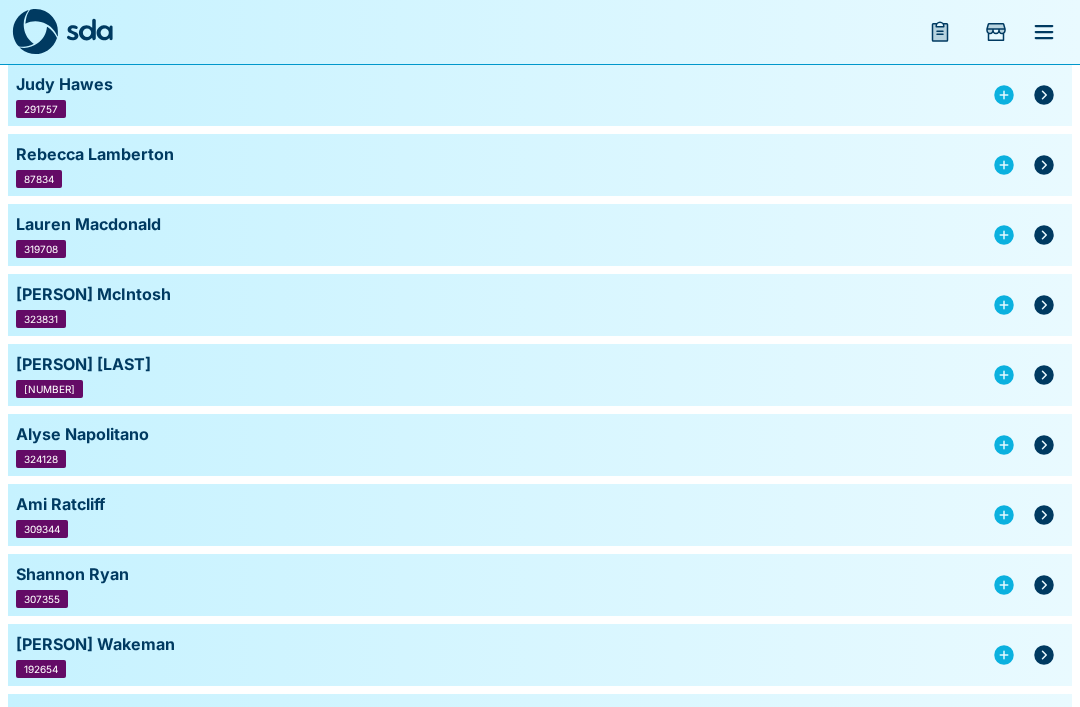 click 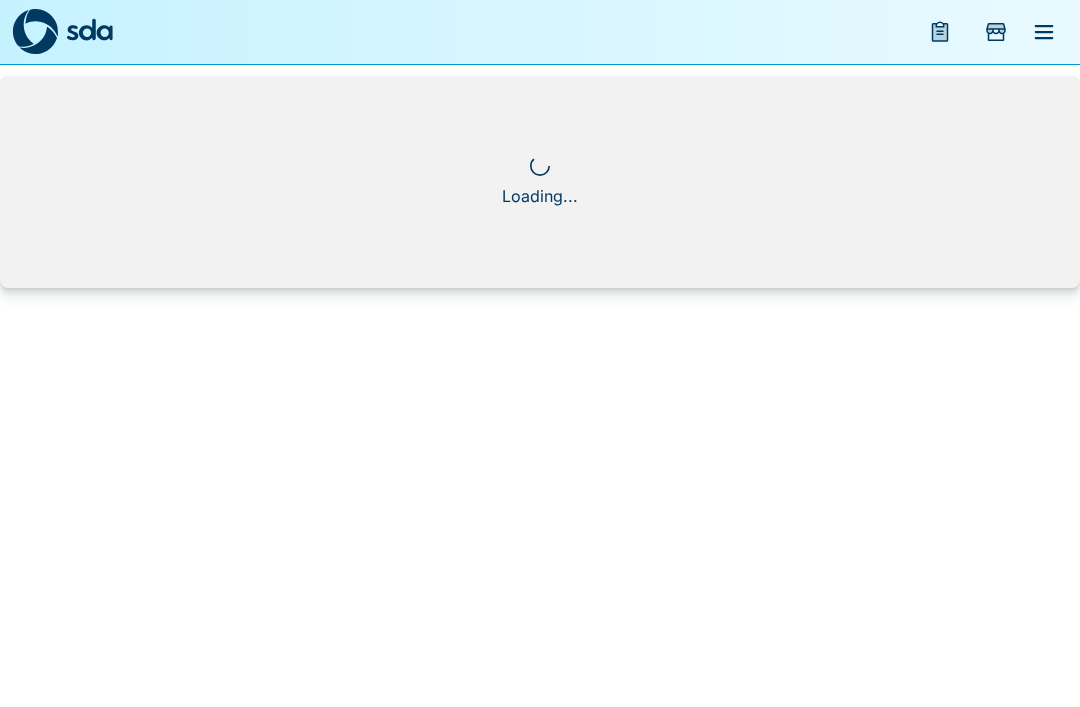 scroll, scrollTop: 0, scrollLeft: 0, axis: both 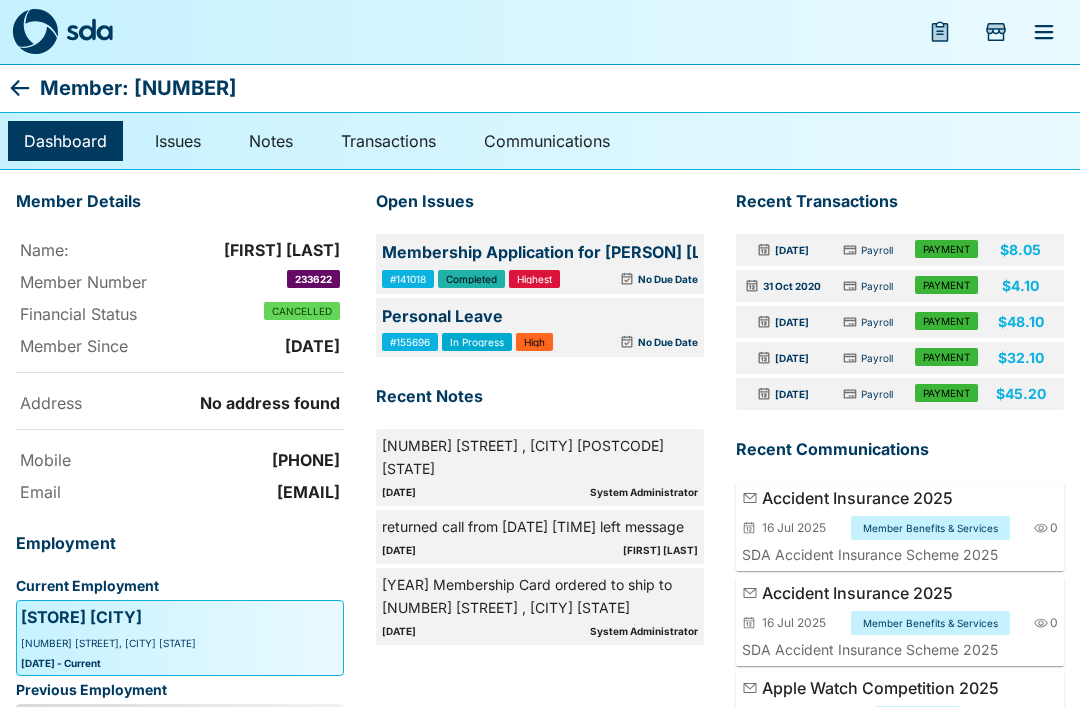 click on "Personal Leave" at bounding box center (540, 317) 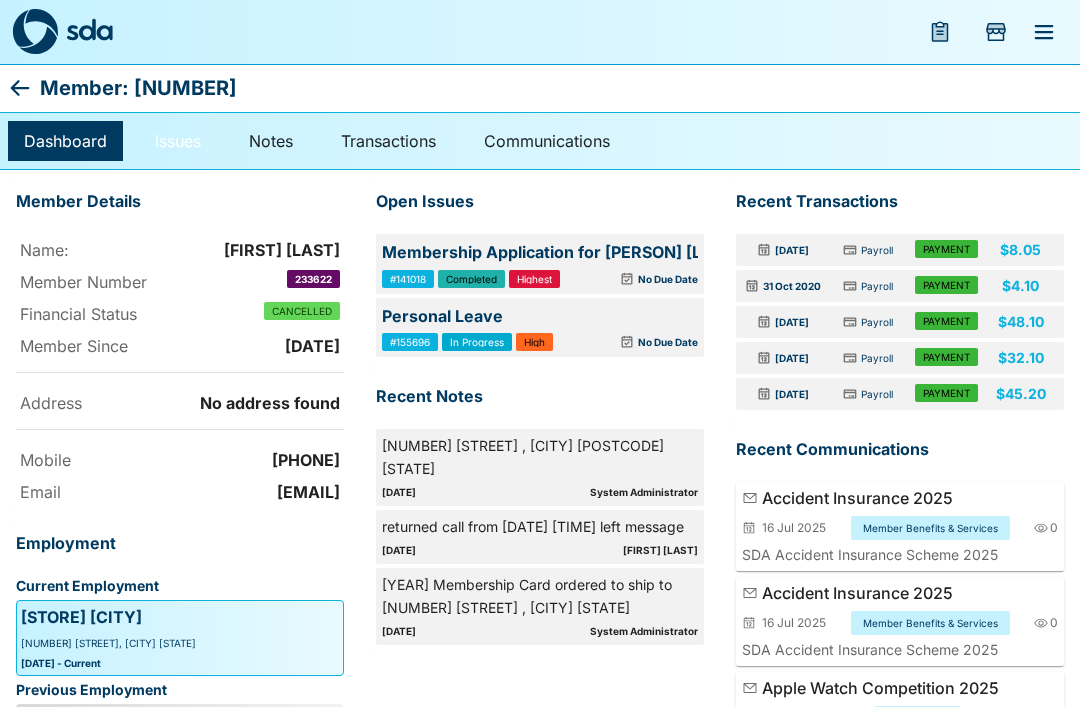click on "Issues" at bounding box center [178, 141] 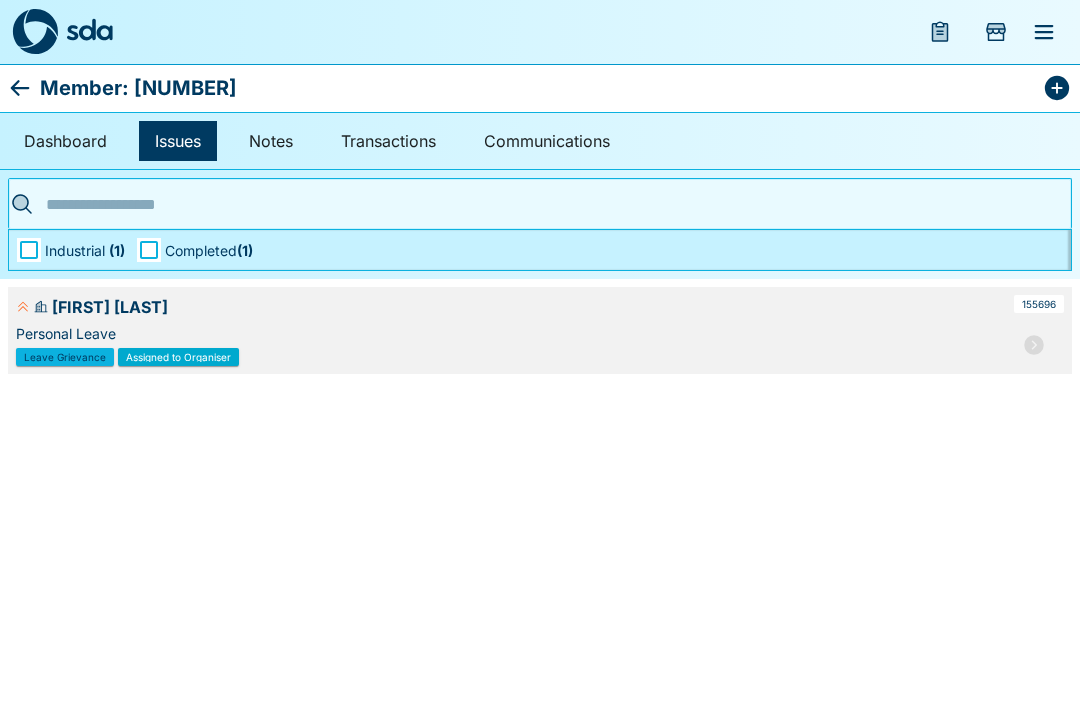 click 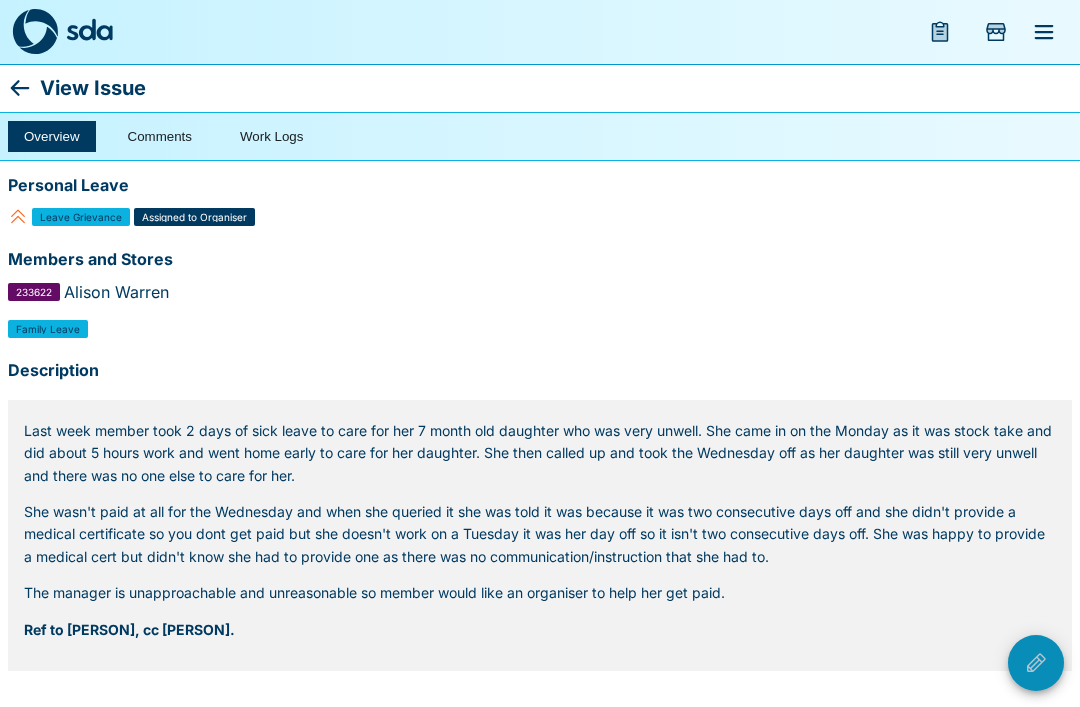 click at bounding box center [1036, 663] 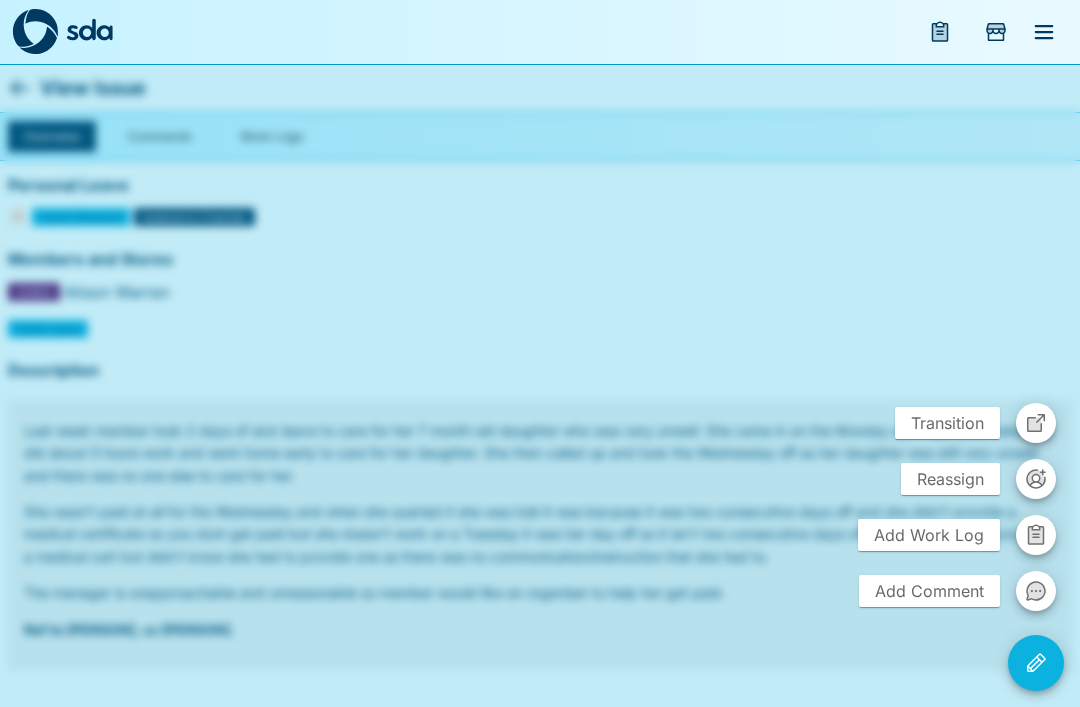 click at bounding box center [1036, 423] 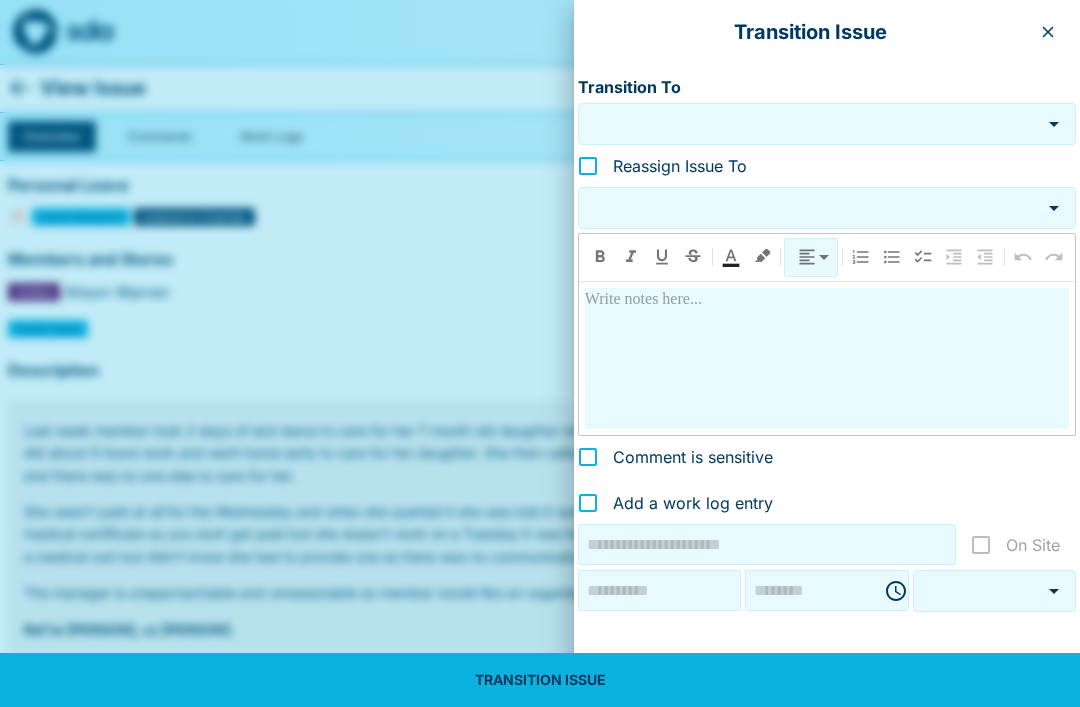 type on "**********" 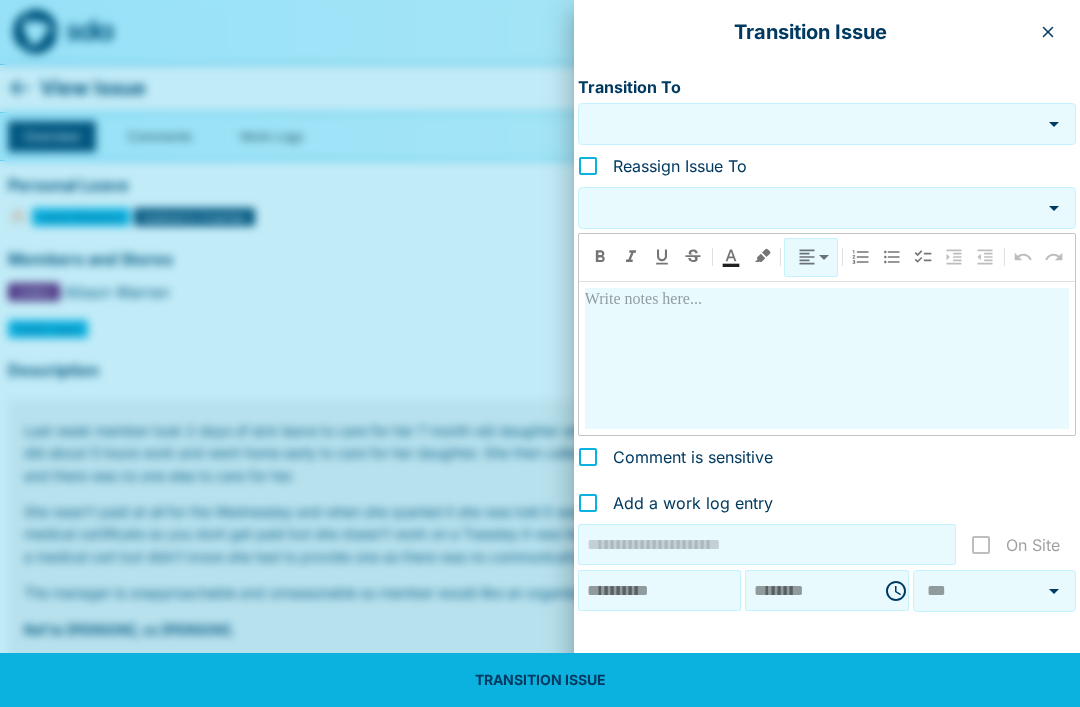click 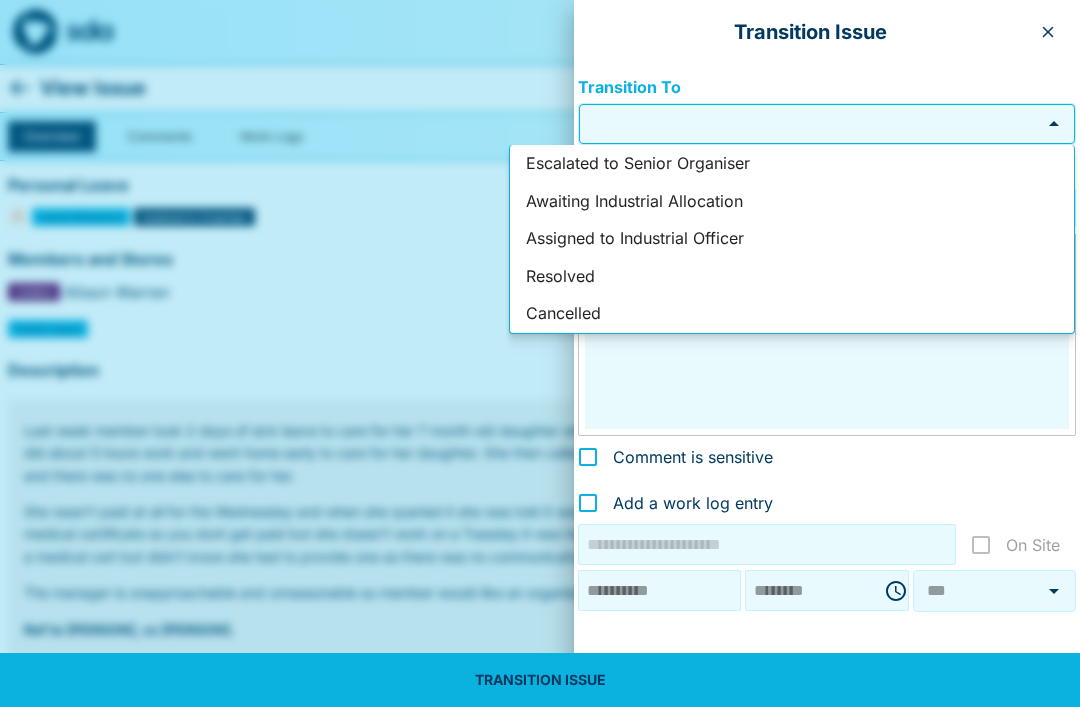click on "Resolved" at bounding box center (792, 277) 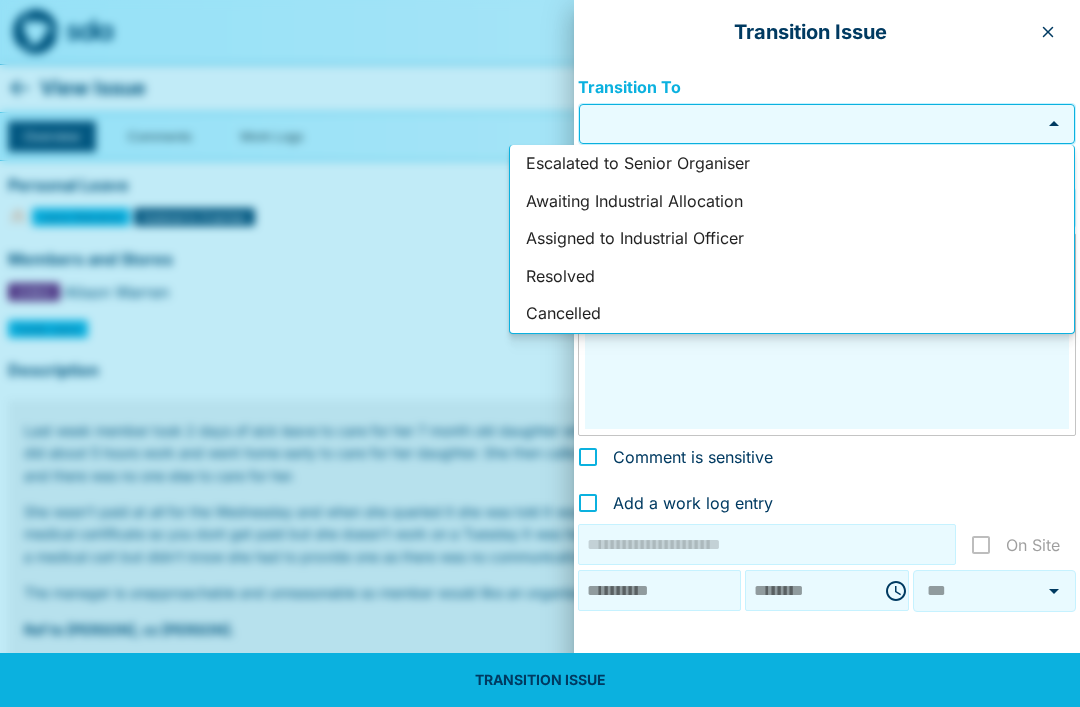 type on "********" 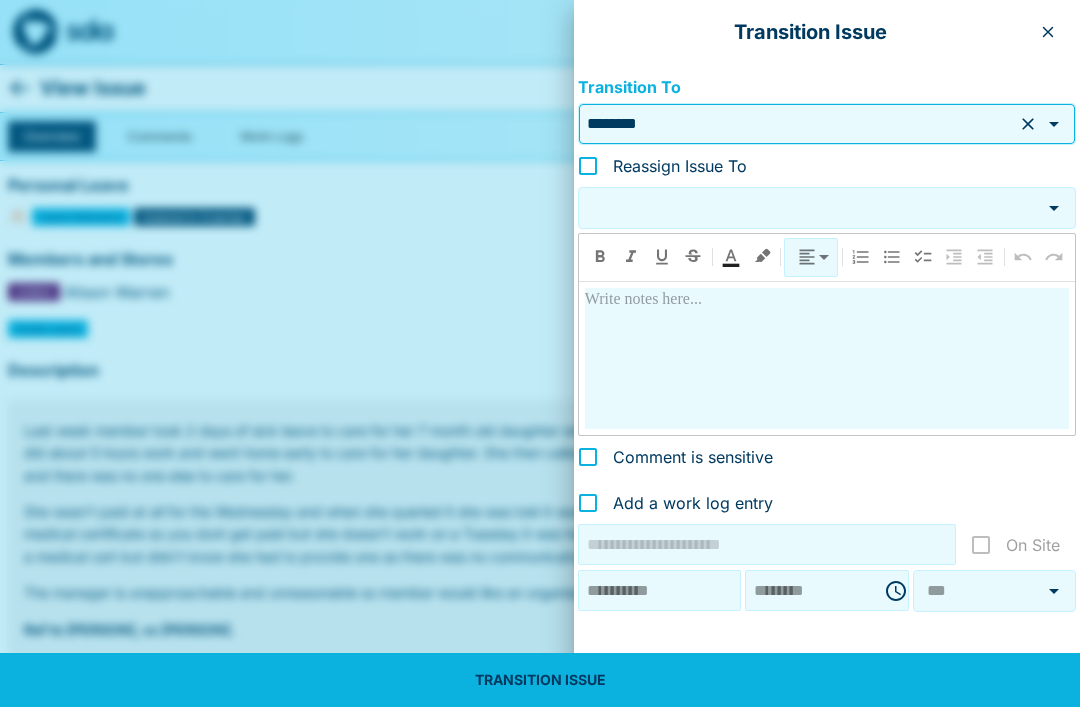 click at bounding box center (540, 353) 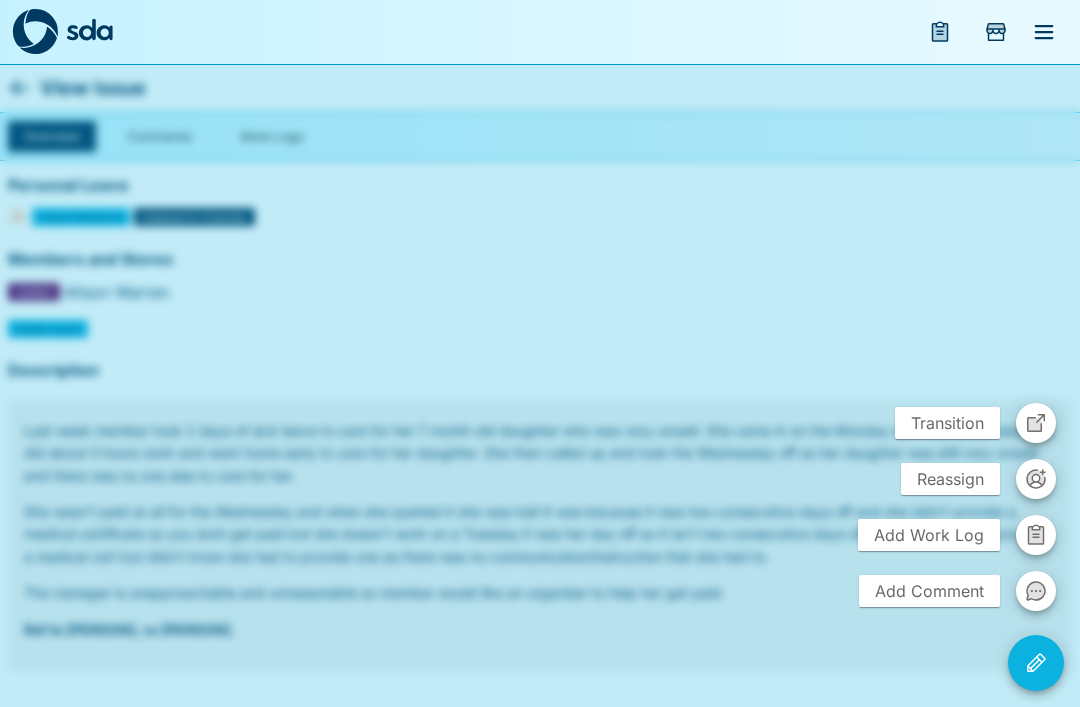 click 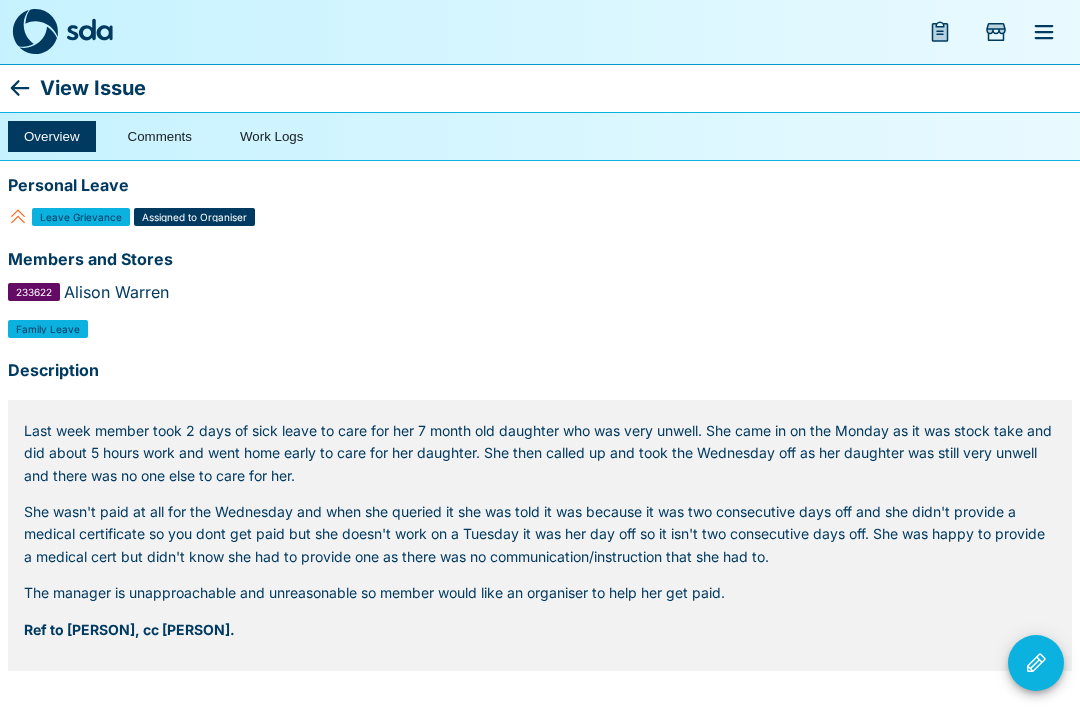 click at bounding box center [1036, 663] 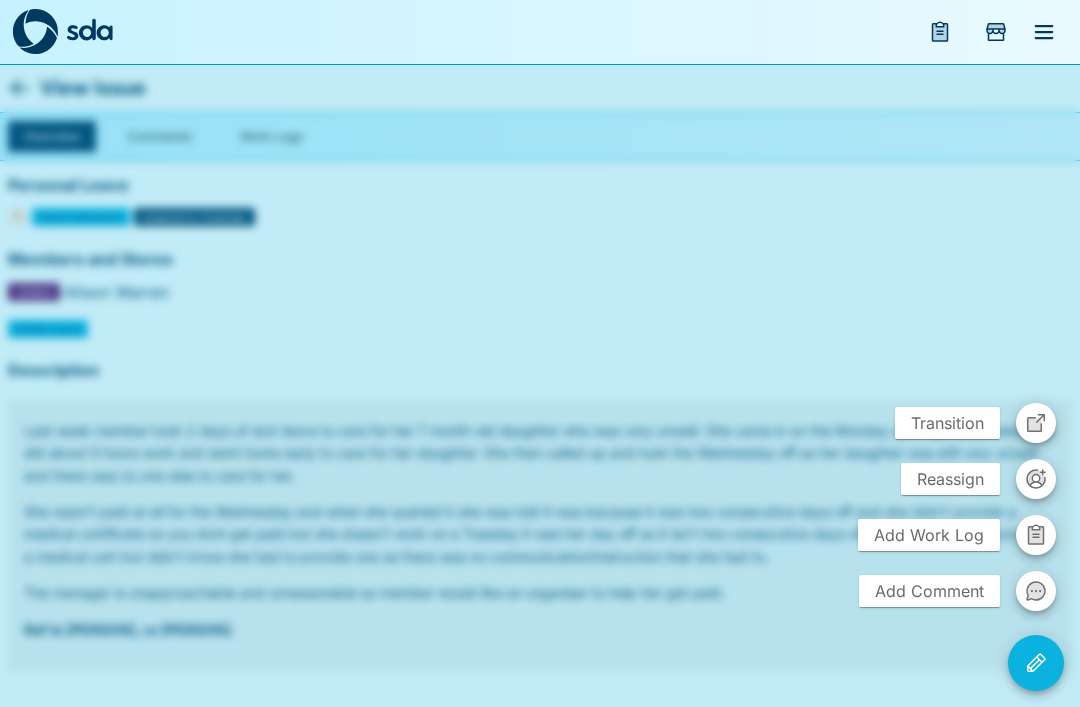 click on "Transition" at bounding box center (1036, 423) 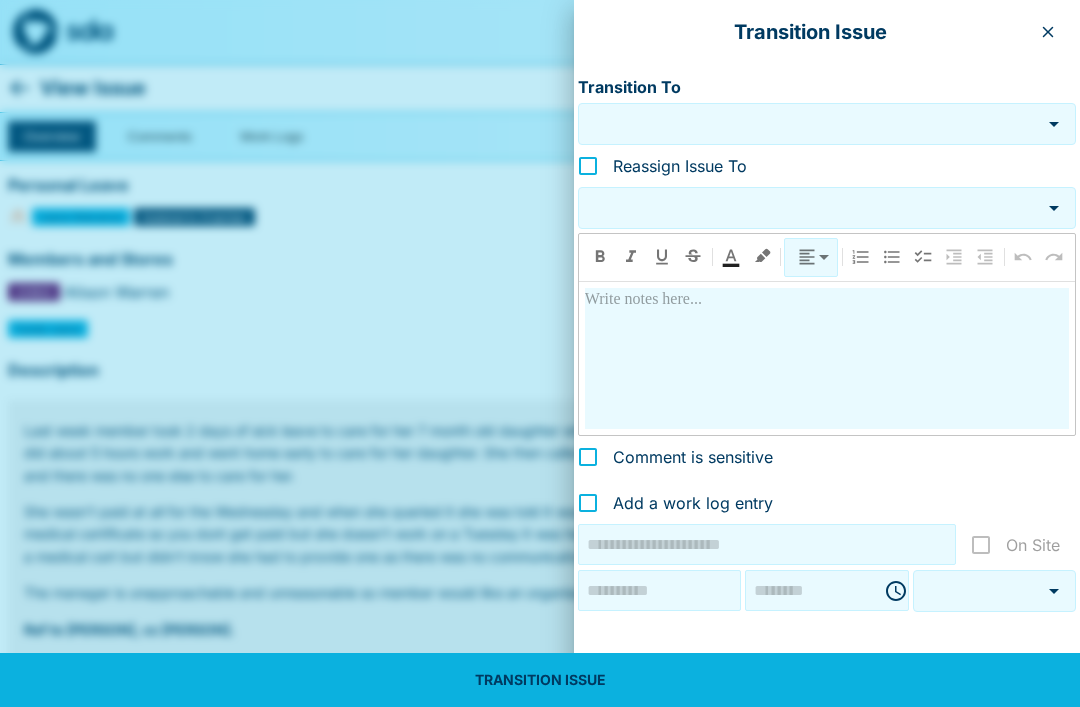 type on "**" 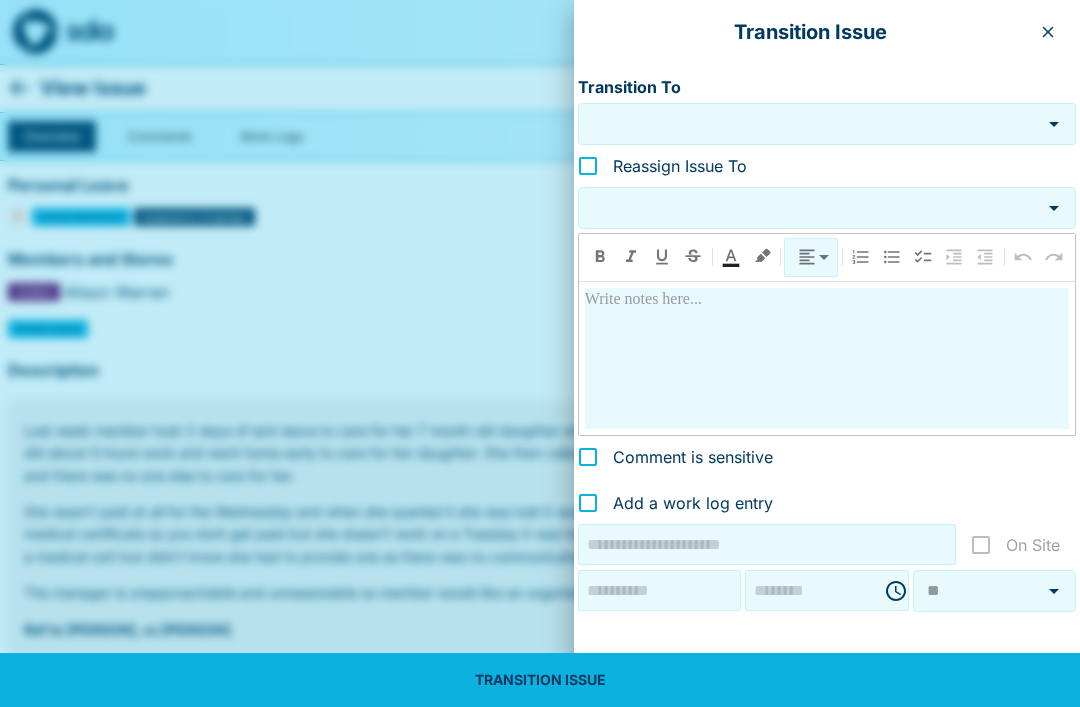 type on "**********" 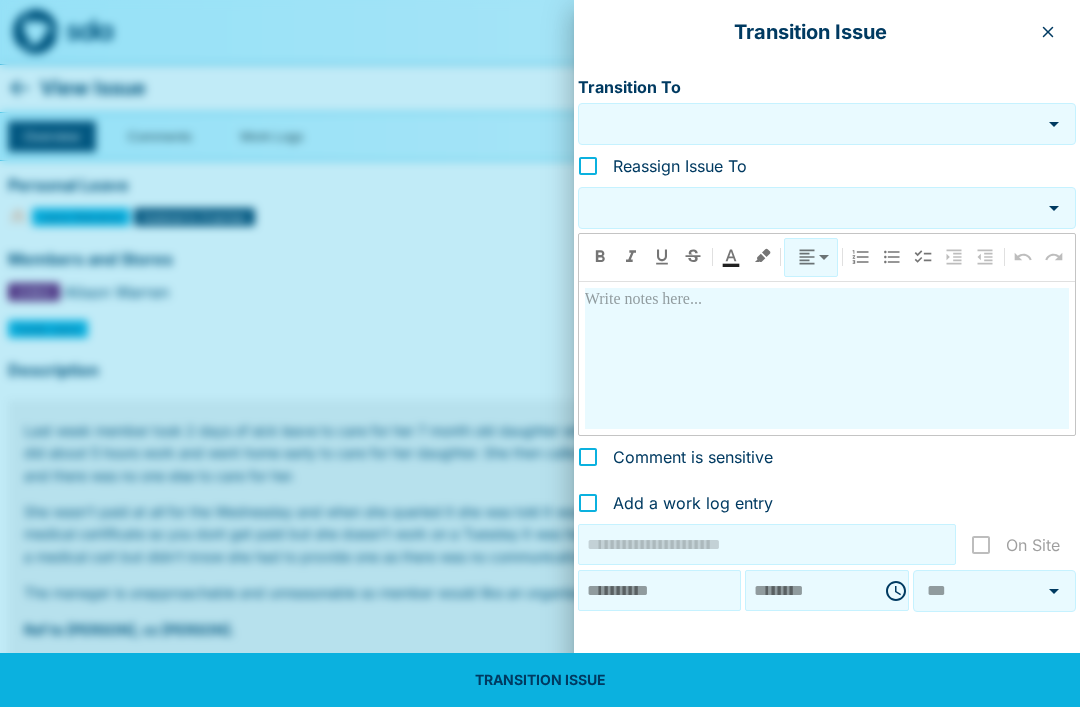 click 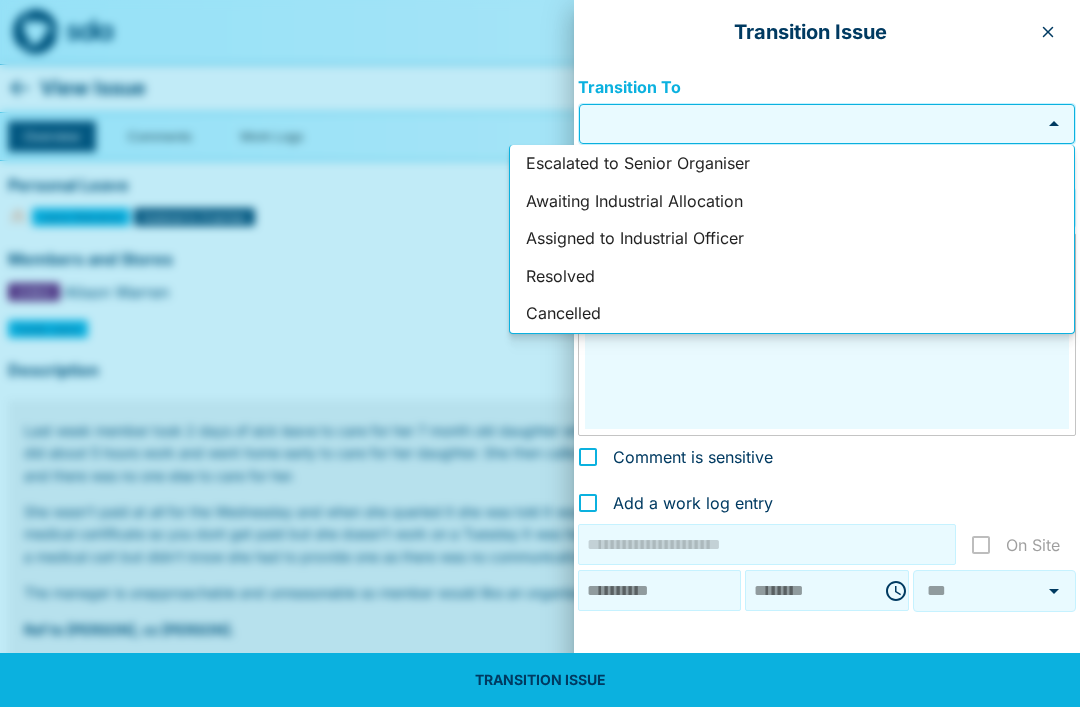 click on "Cancelled" at bounding box center (792, 314) 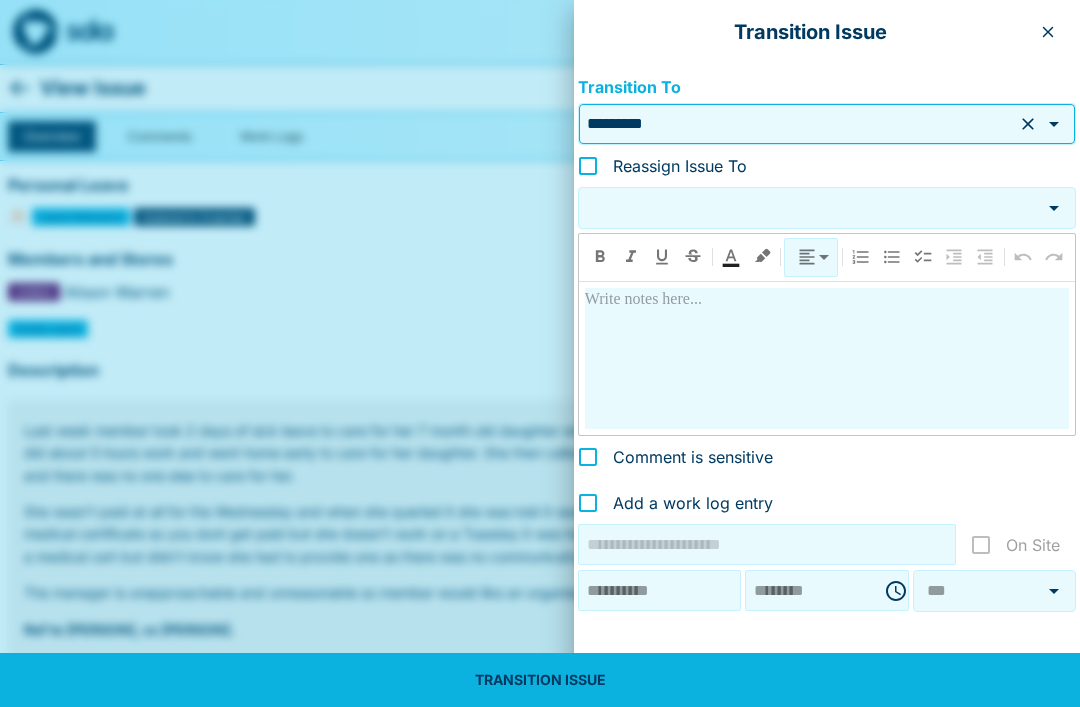 click 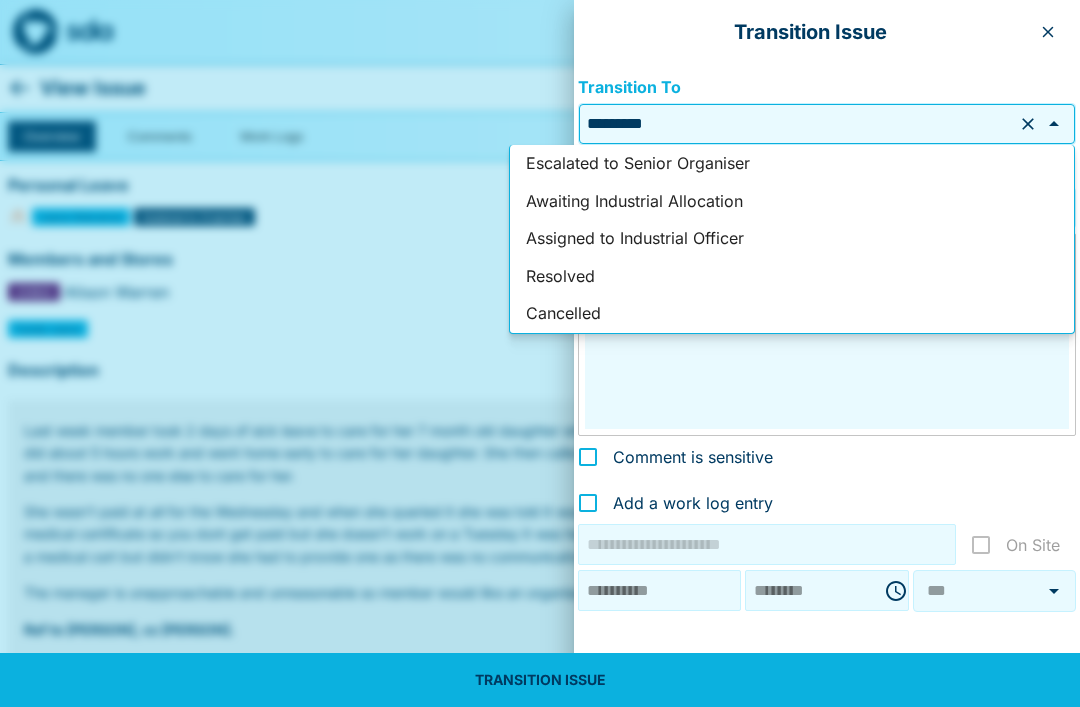 click on "Resolved" at bounding box center [792, 277] 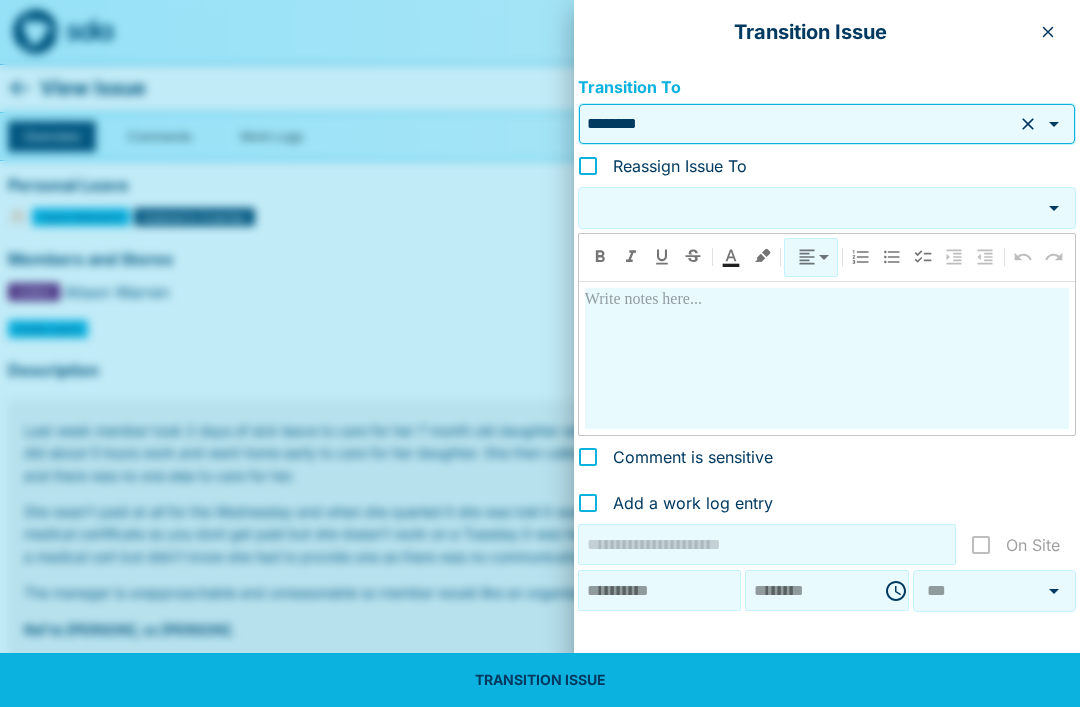 click on "TRANSITION ISSUE" at bounding box center (540, 680) 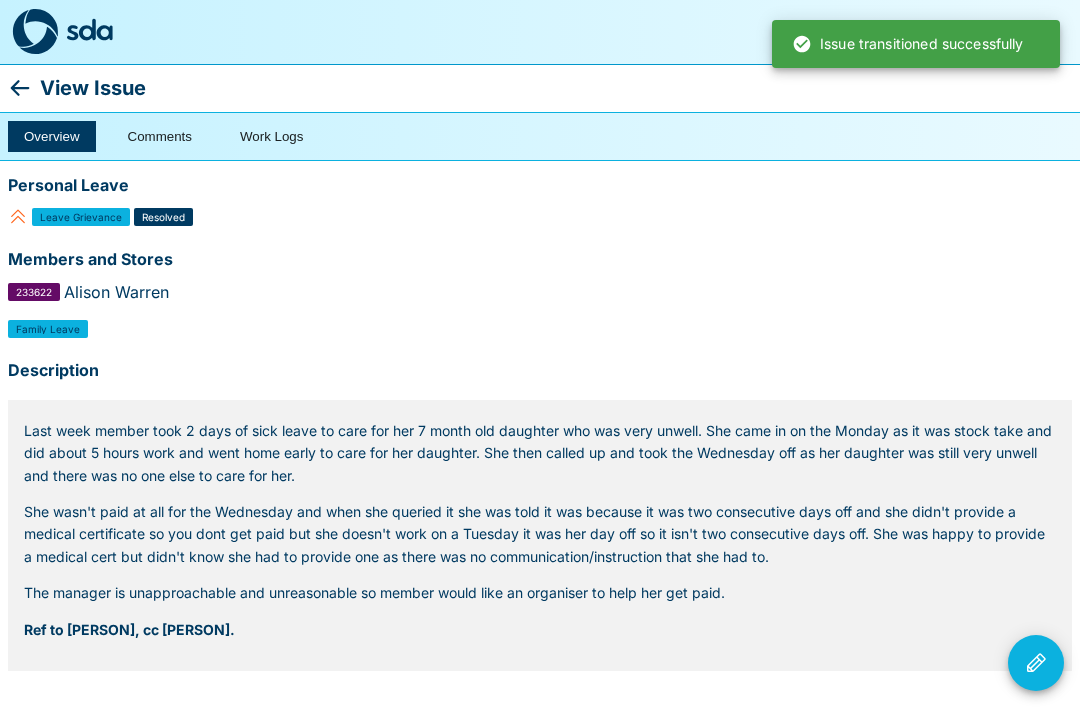 click 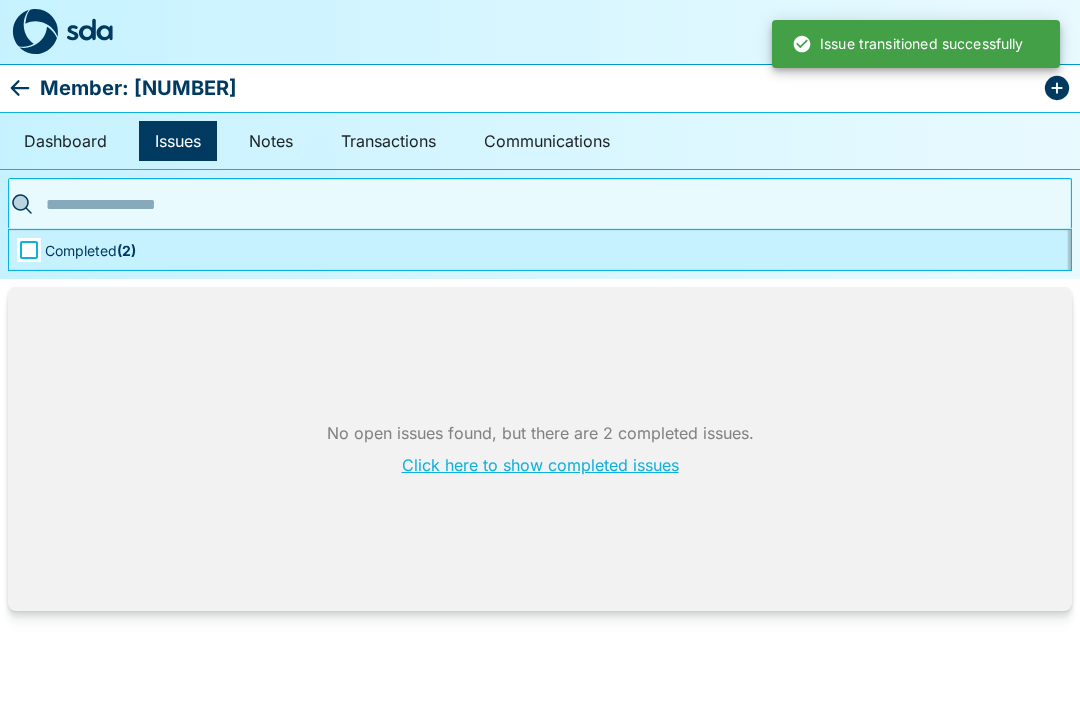 click on "No open issues found, but there   are   2   completed issue s .   Click here to show completed issues" at bounding box center (540, 449) 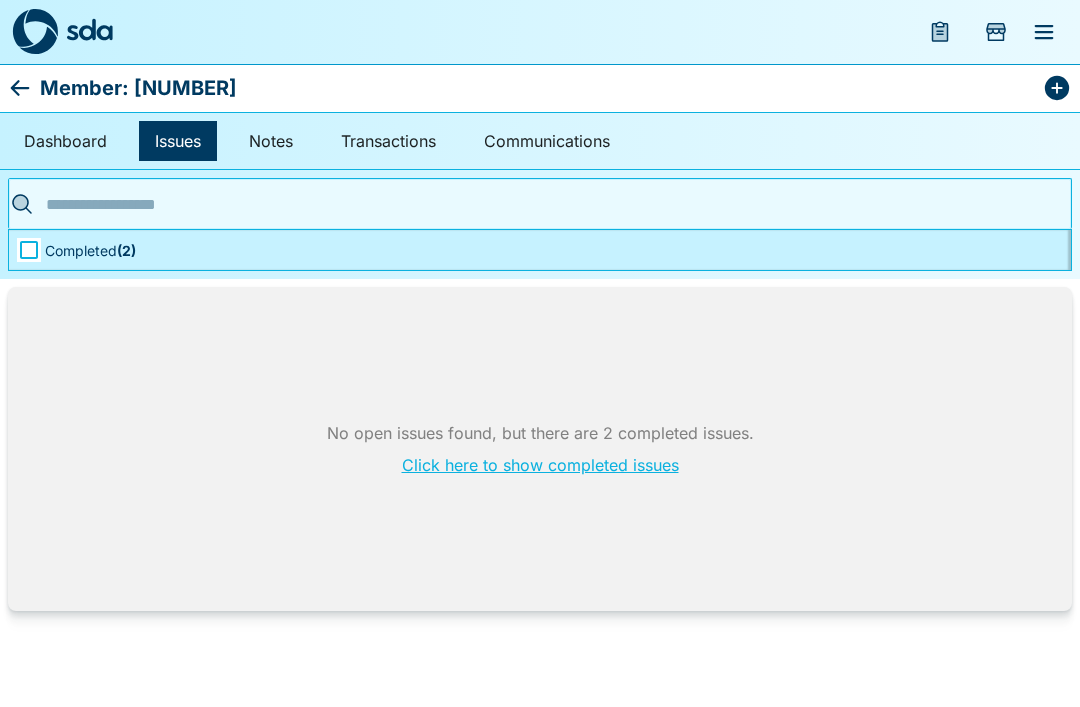 click 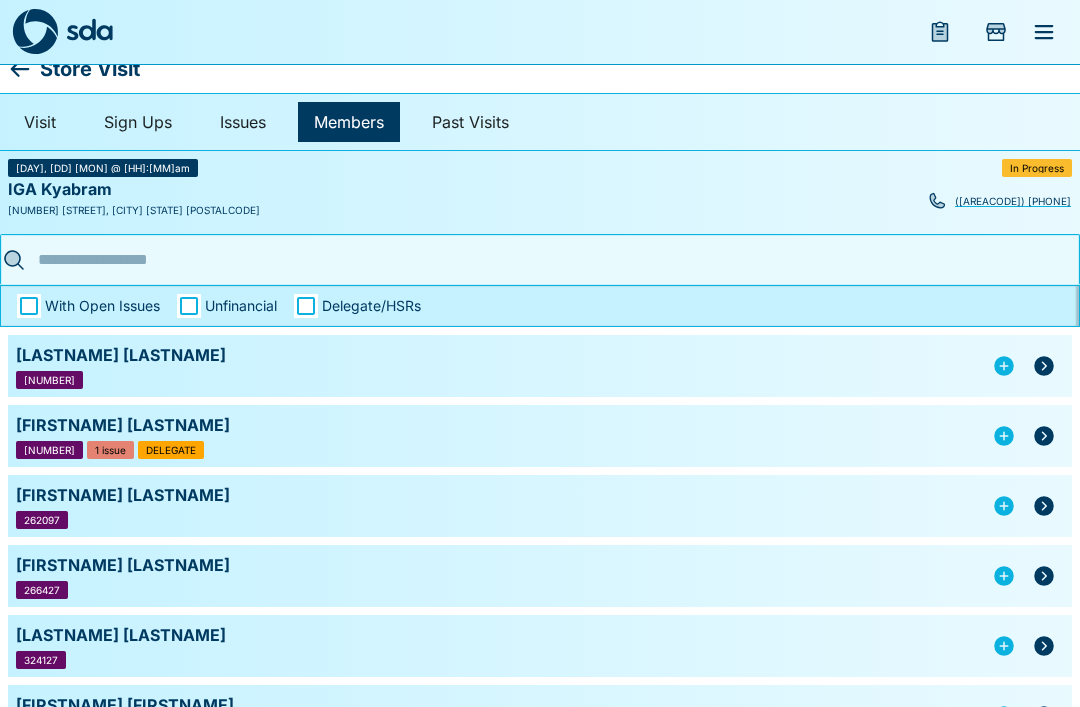 scroll, scrollTop: 0, scrollLeft: 0, axis: both 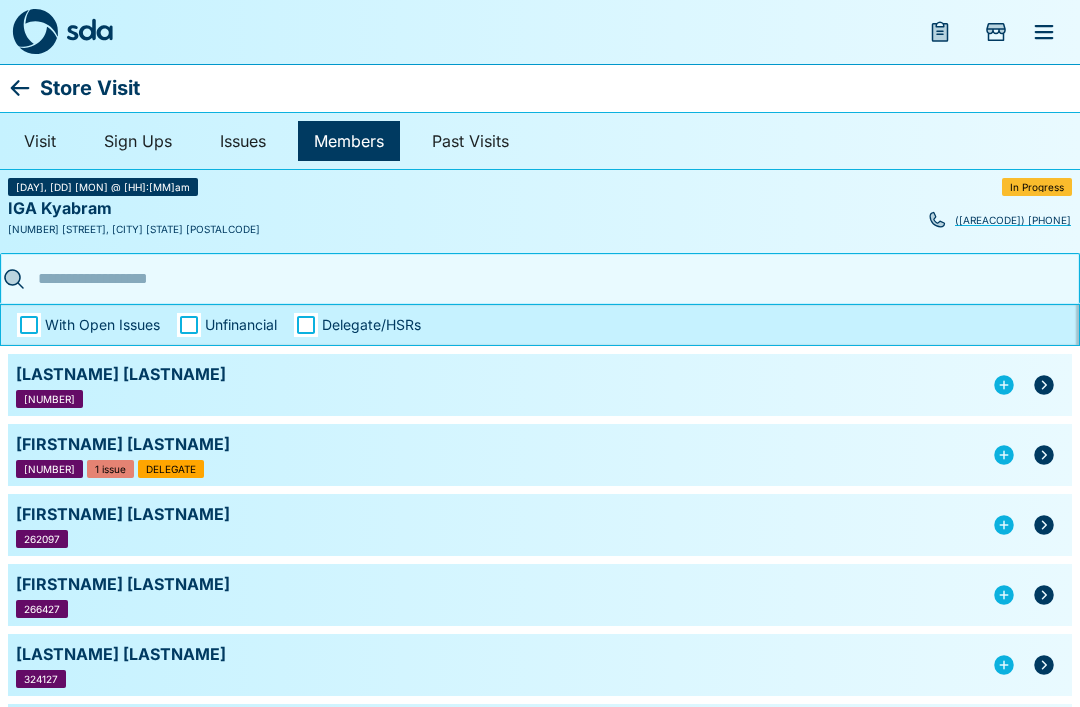 click 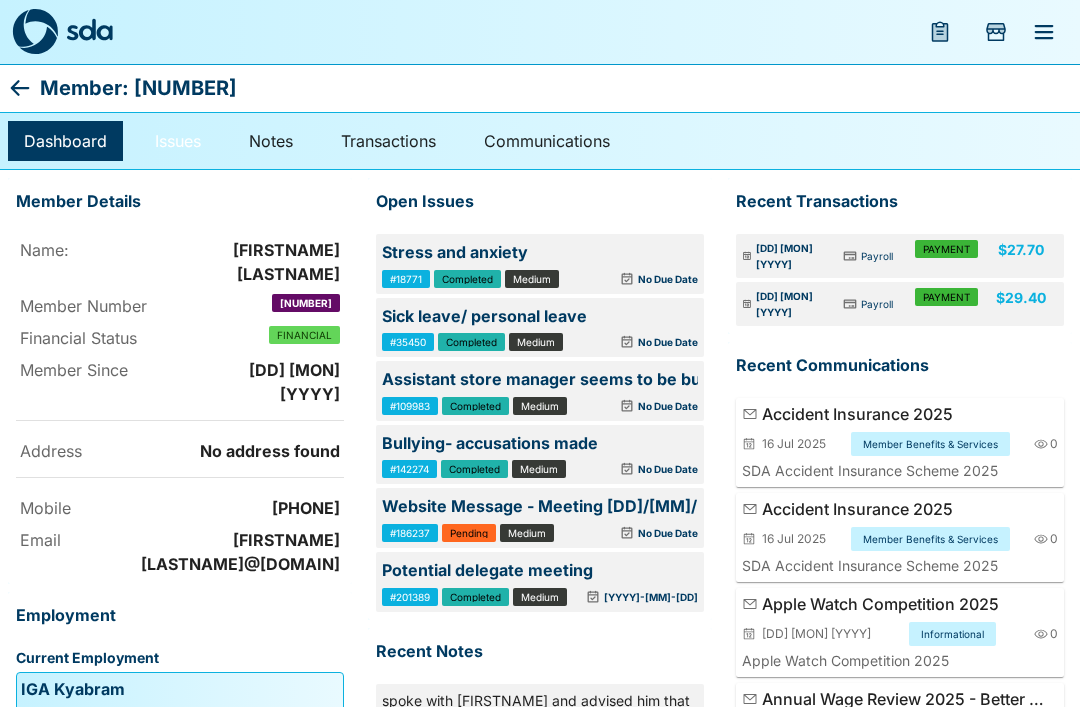 click on "Issues" at bounding box center (178, 141) 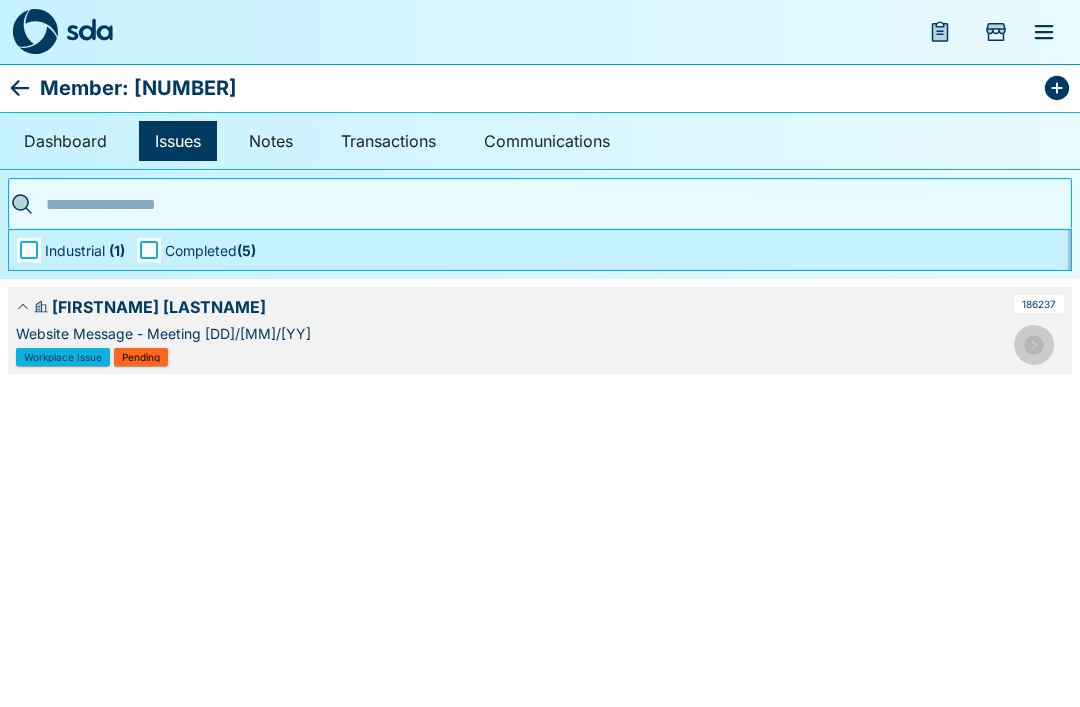 click at bounding box center (1034, 345) 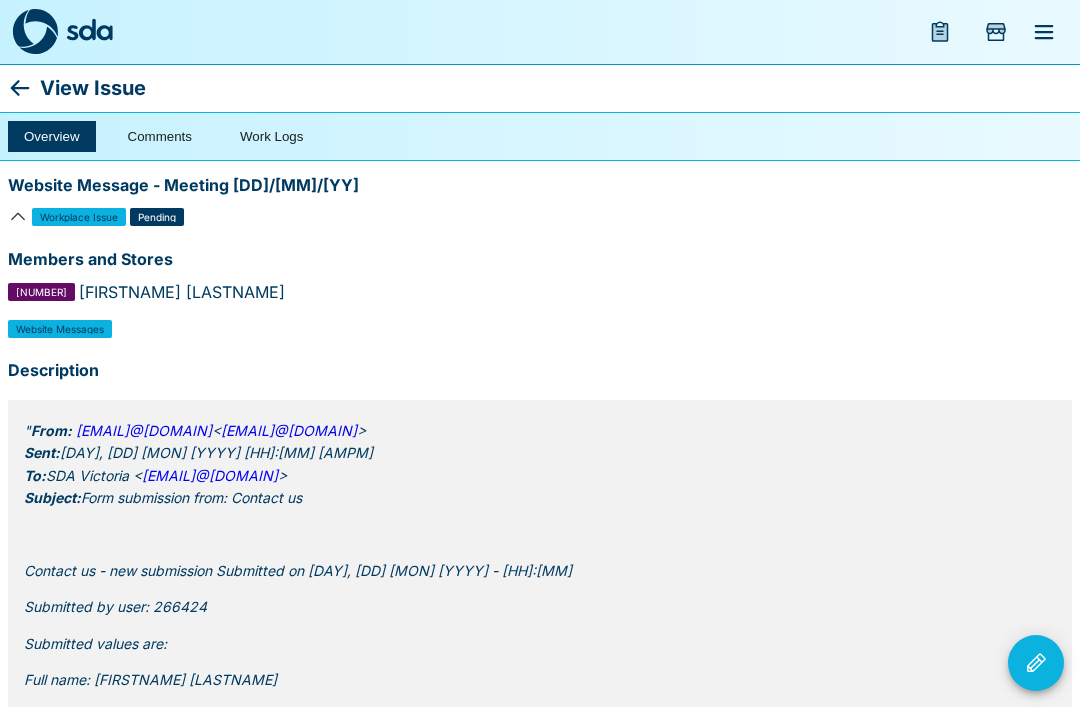 click at bounding box center (1036, 663) 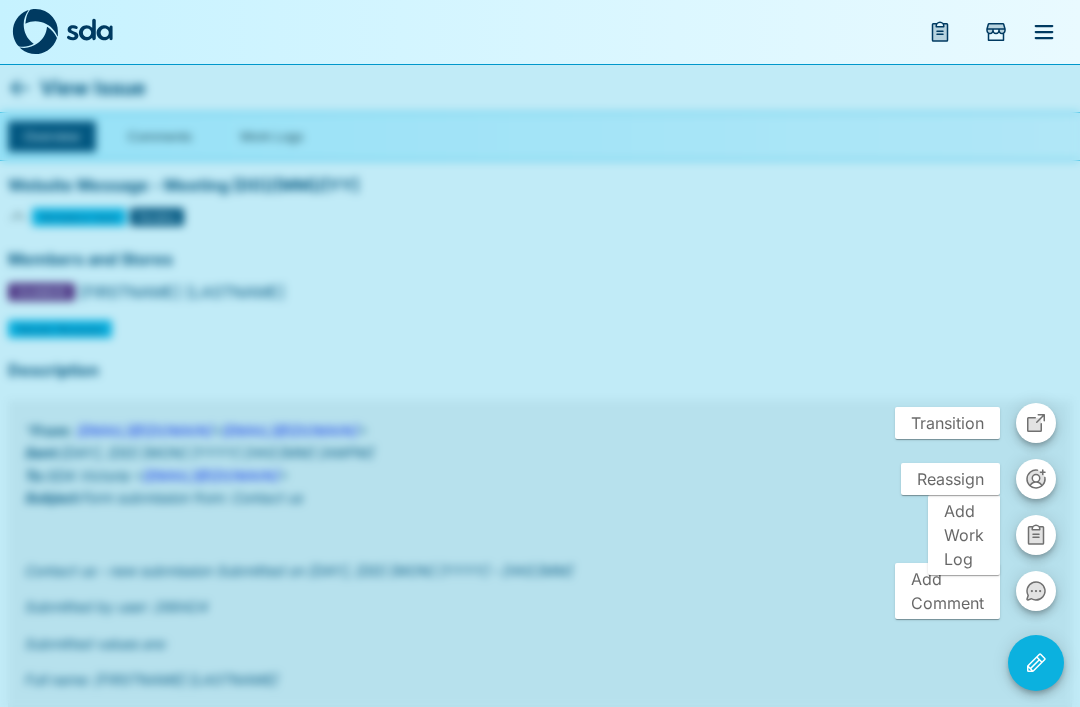 click at bounding box center [1036, 423] 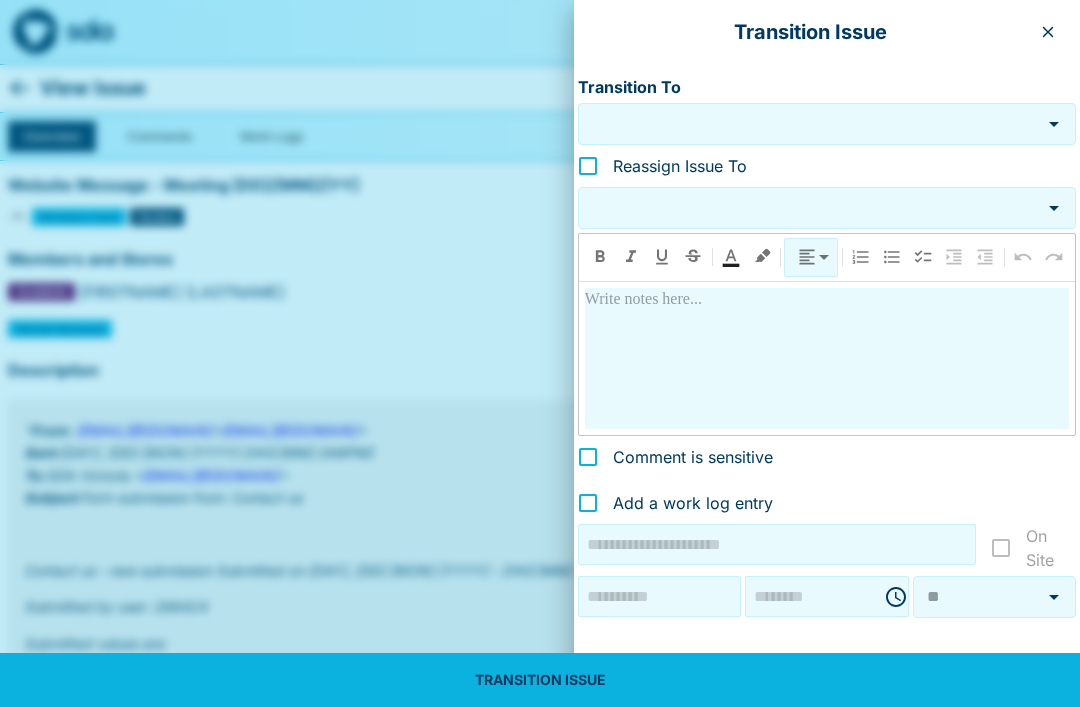type on "**********" 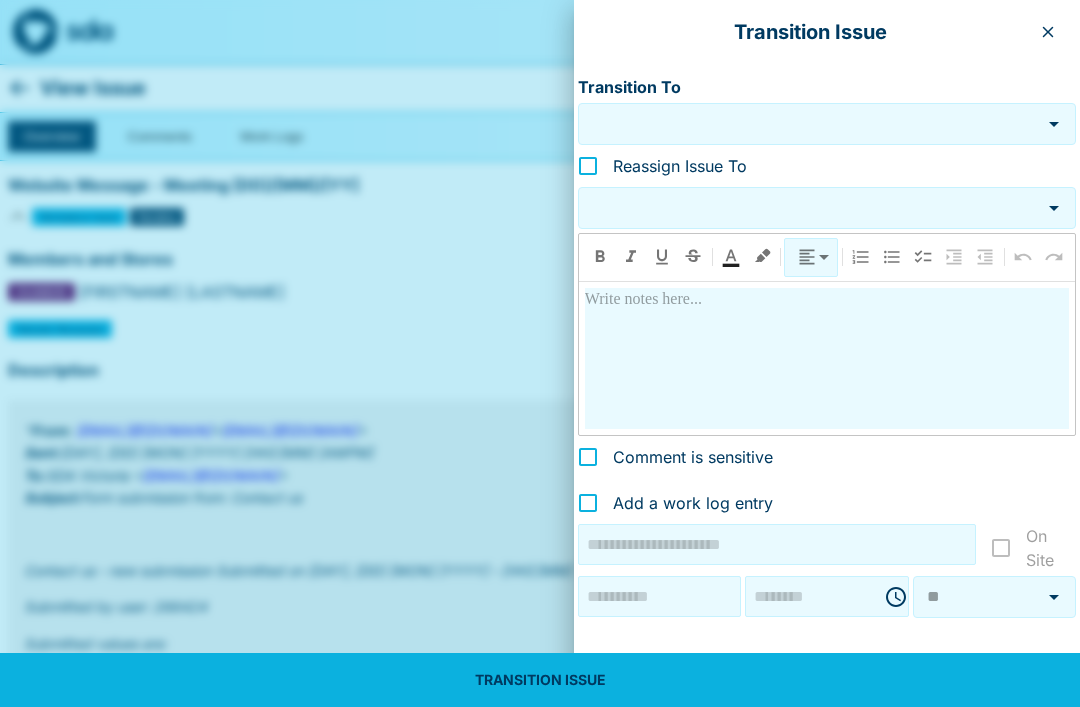 type on "********" 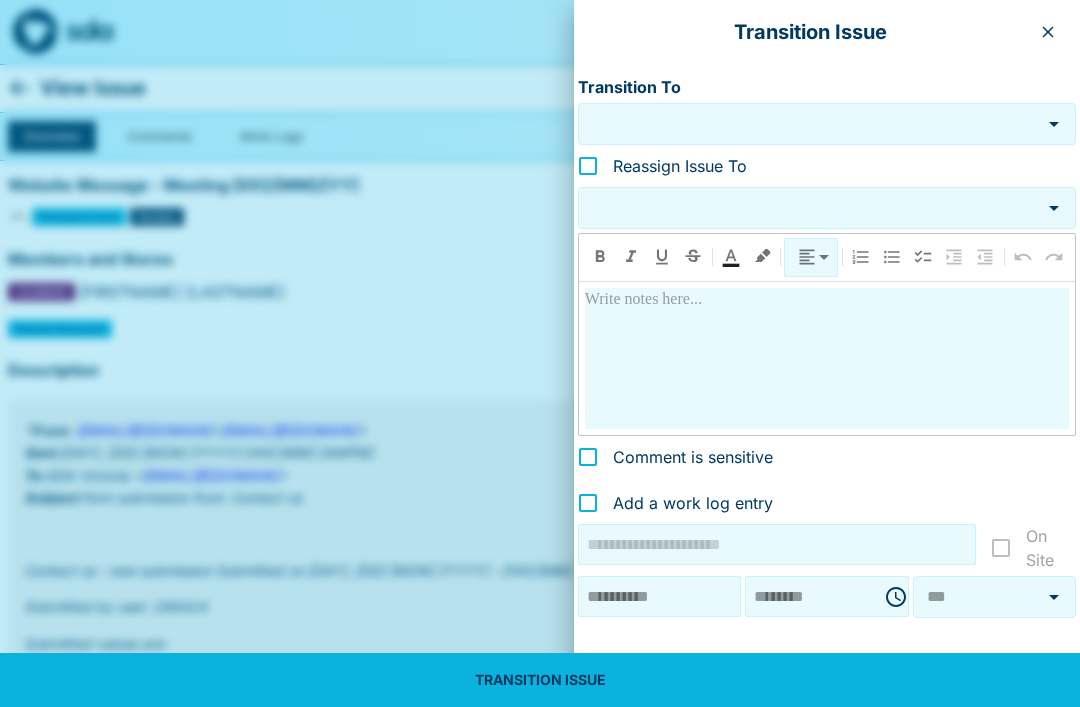 click on "Transition To" at bounding box center [827, 124] 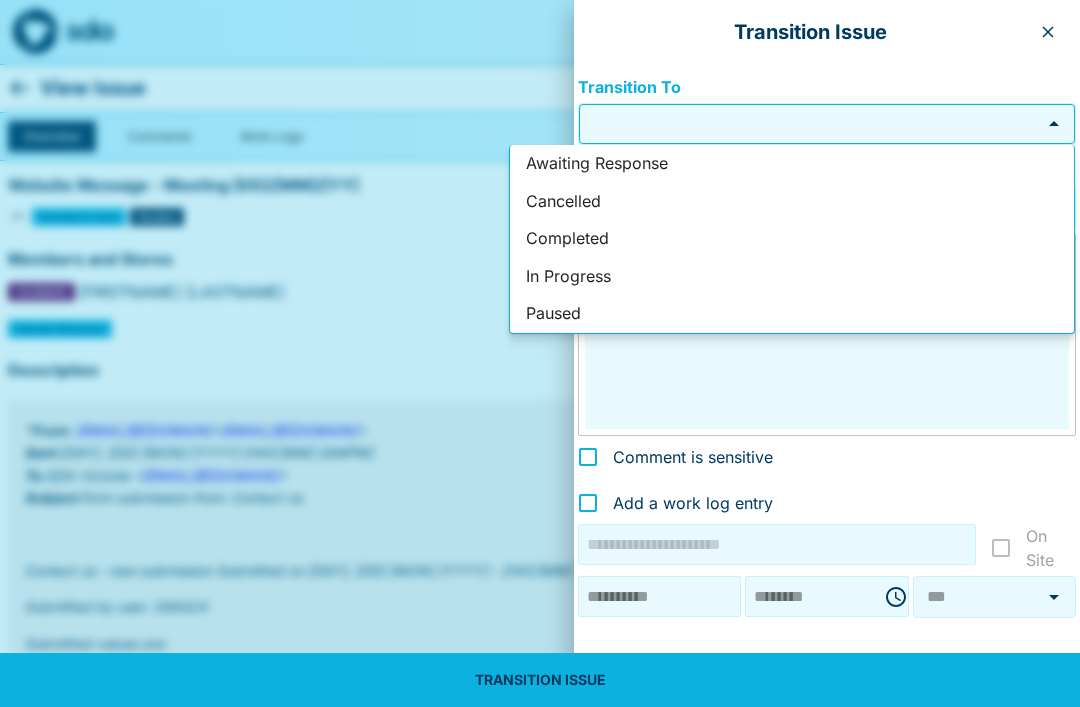 click on "Completed" at bounding box center (792, 239) 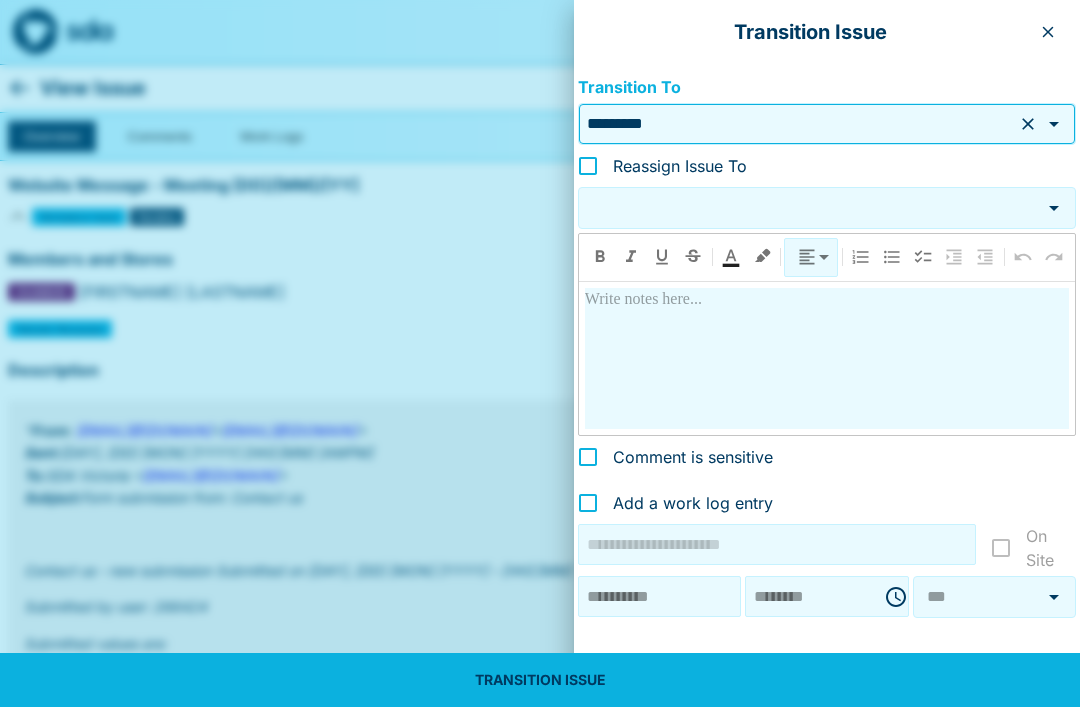 click on "TRANSITION ISSUE" at bounding box center [540, 680] 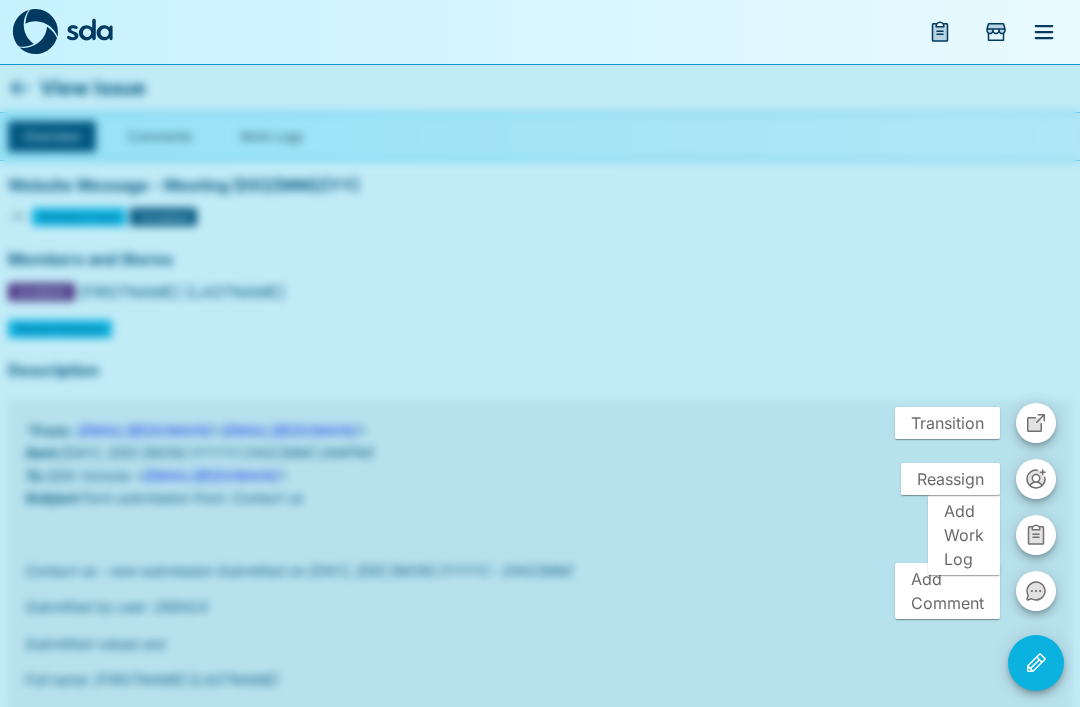 click at bounding box center [540, 353] 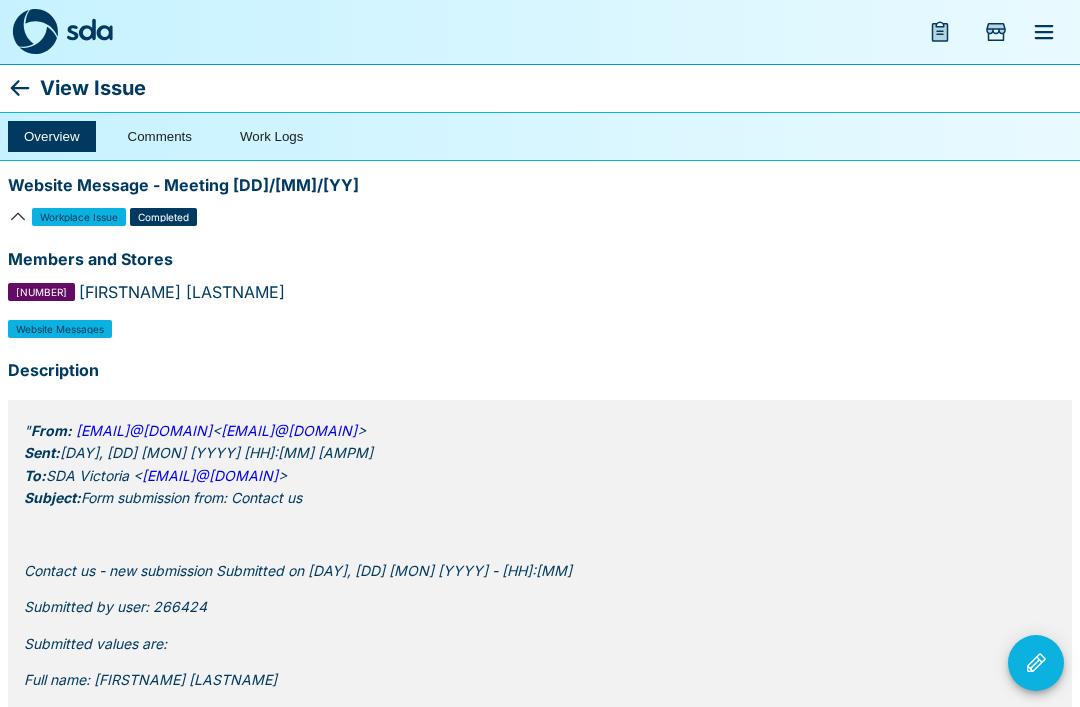 click 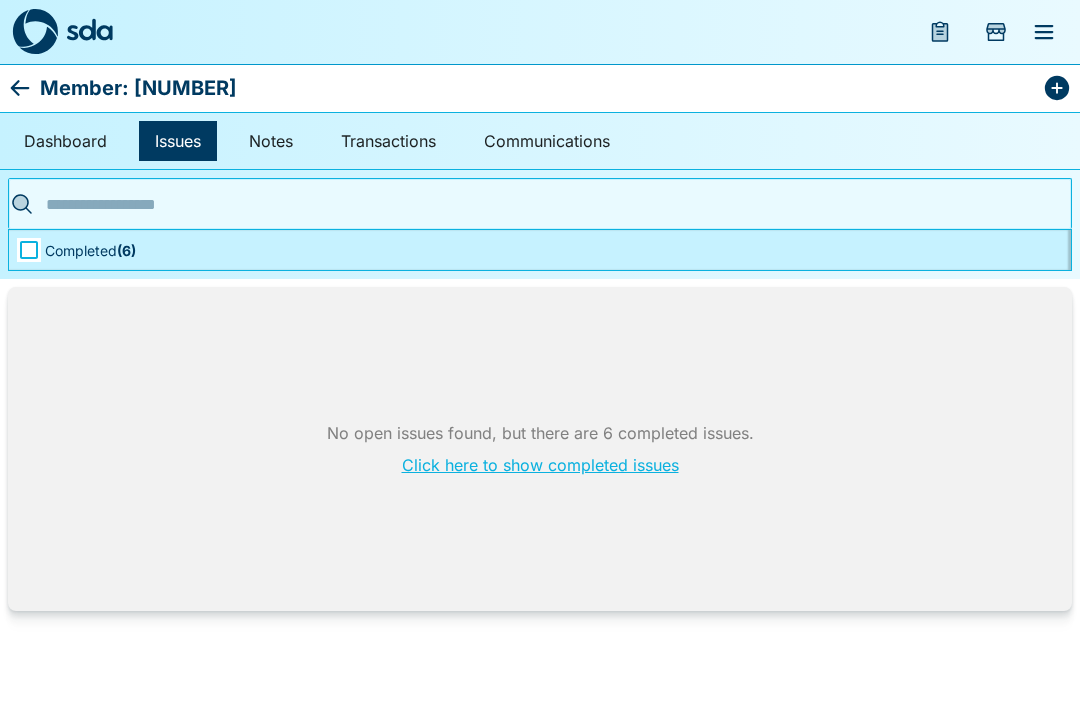 click 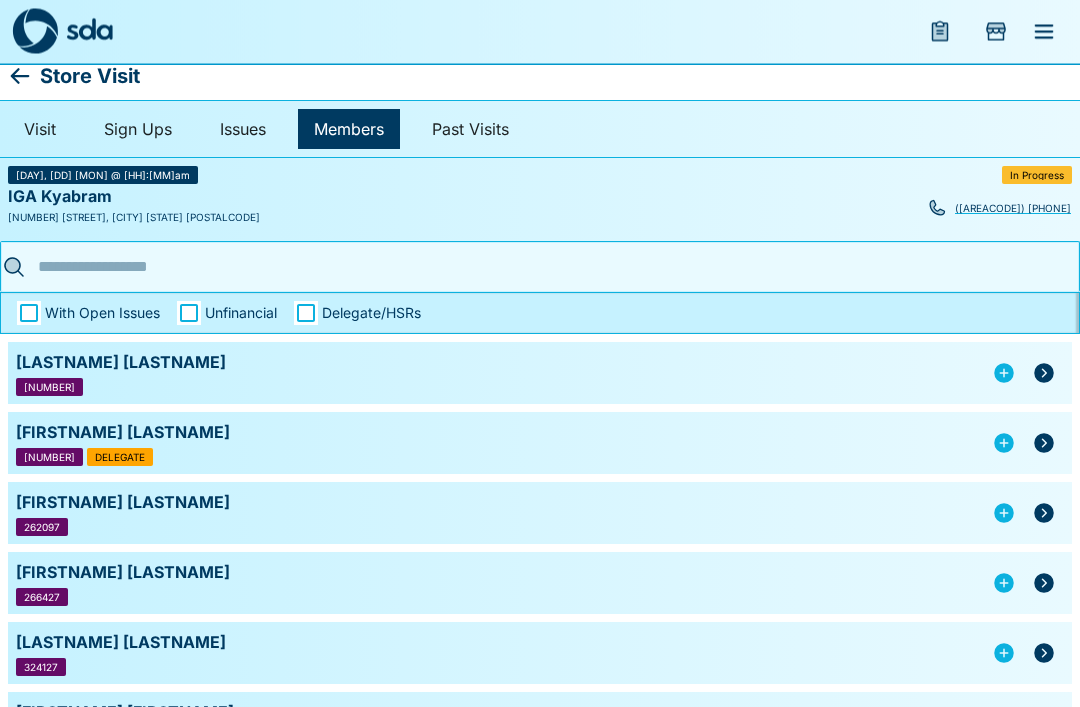 scroll, scrollTop: 0, scrollLeft: 0, axis: both 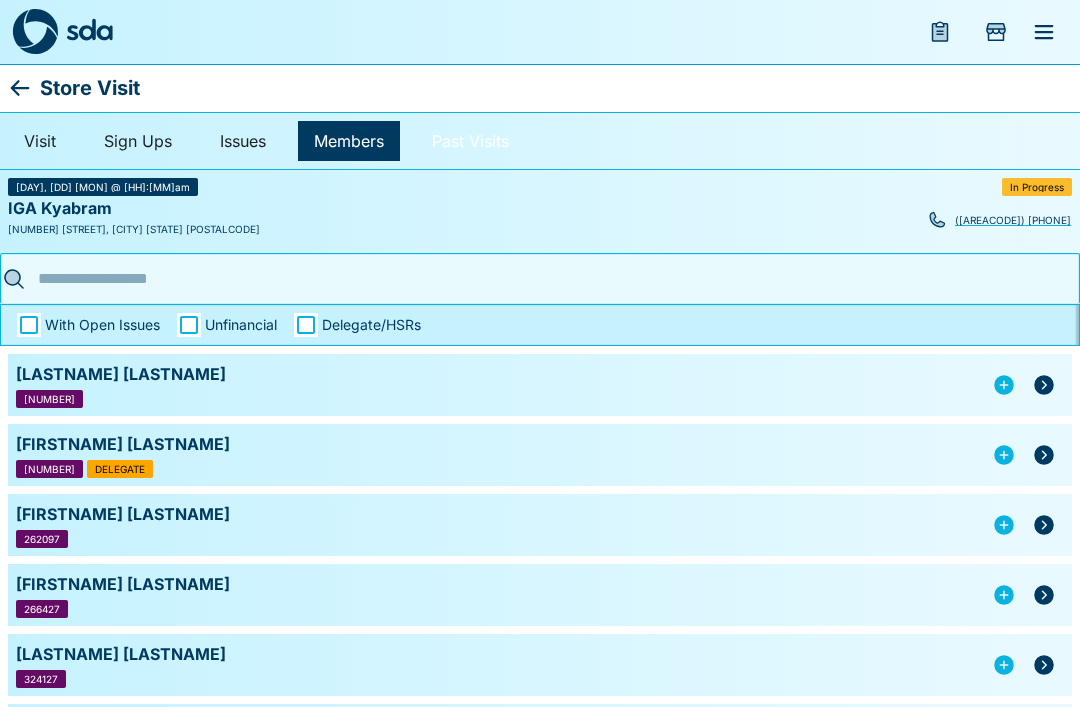 click on "Past Visits" at bounding box center (470, 141) 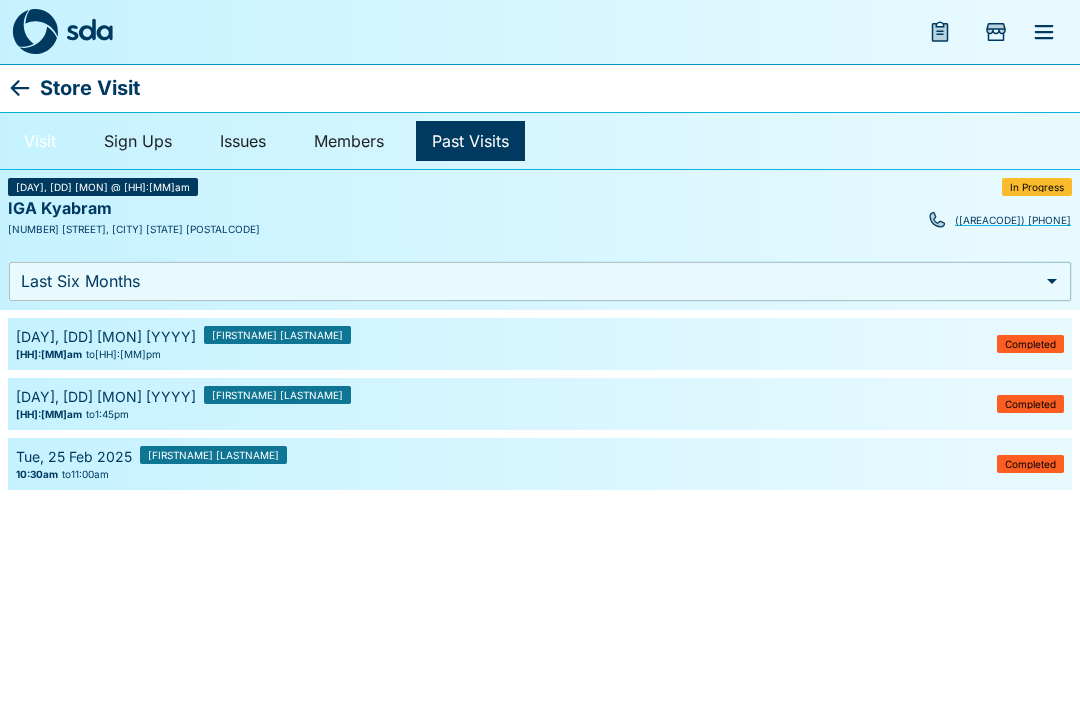 click on "Visit" at bounding box center [40, 141] 